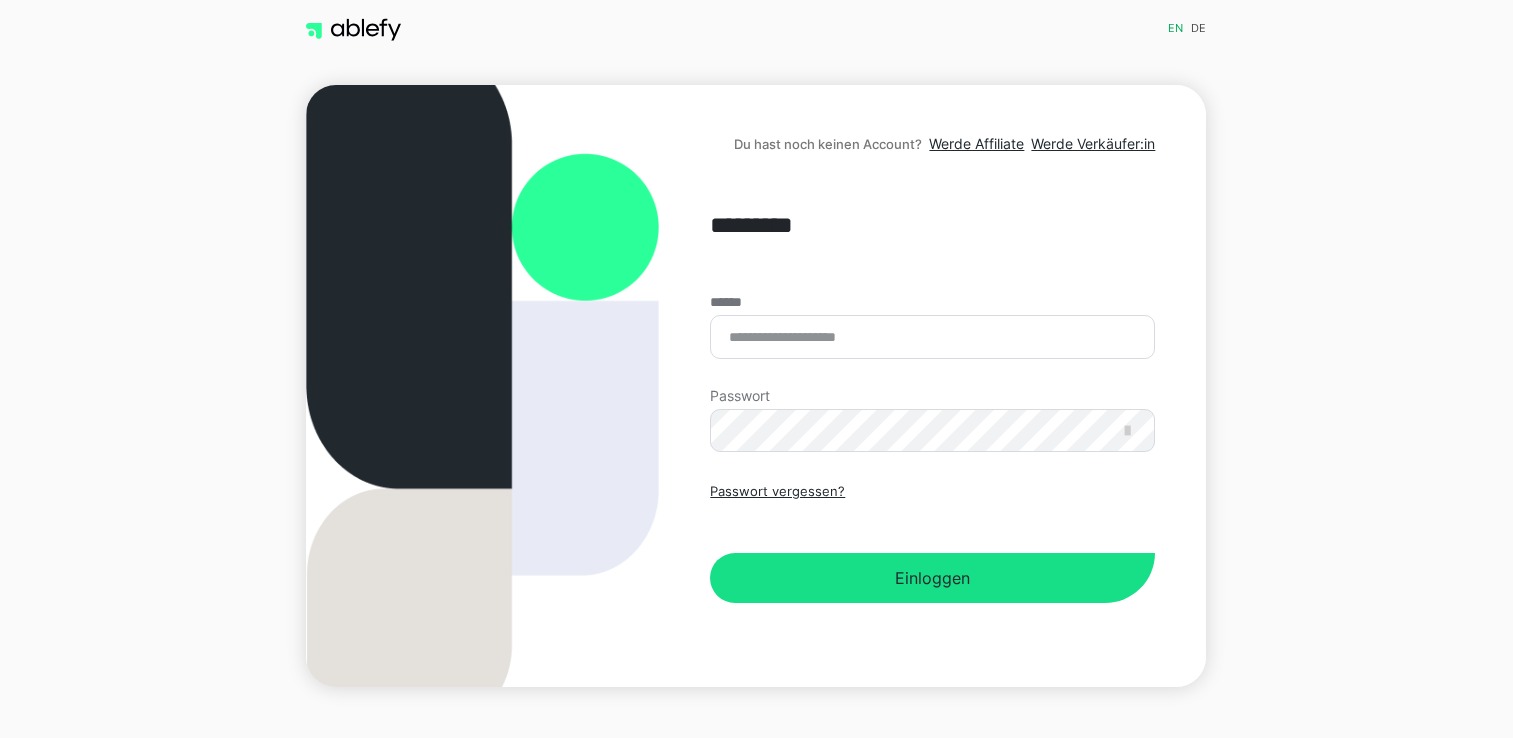 scroll, scrollTop: 0, scrollLeft: 0, axis: both 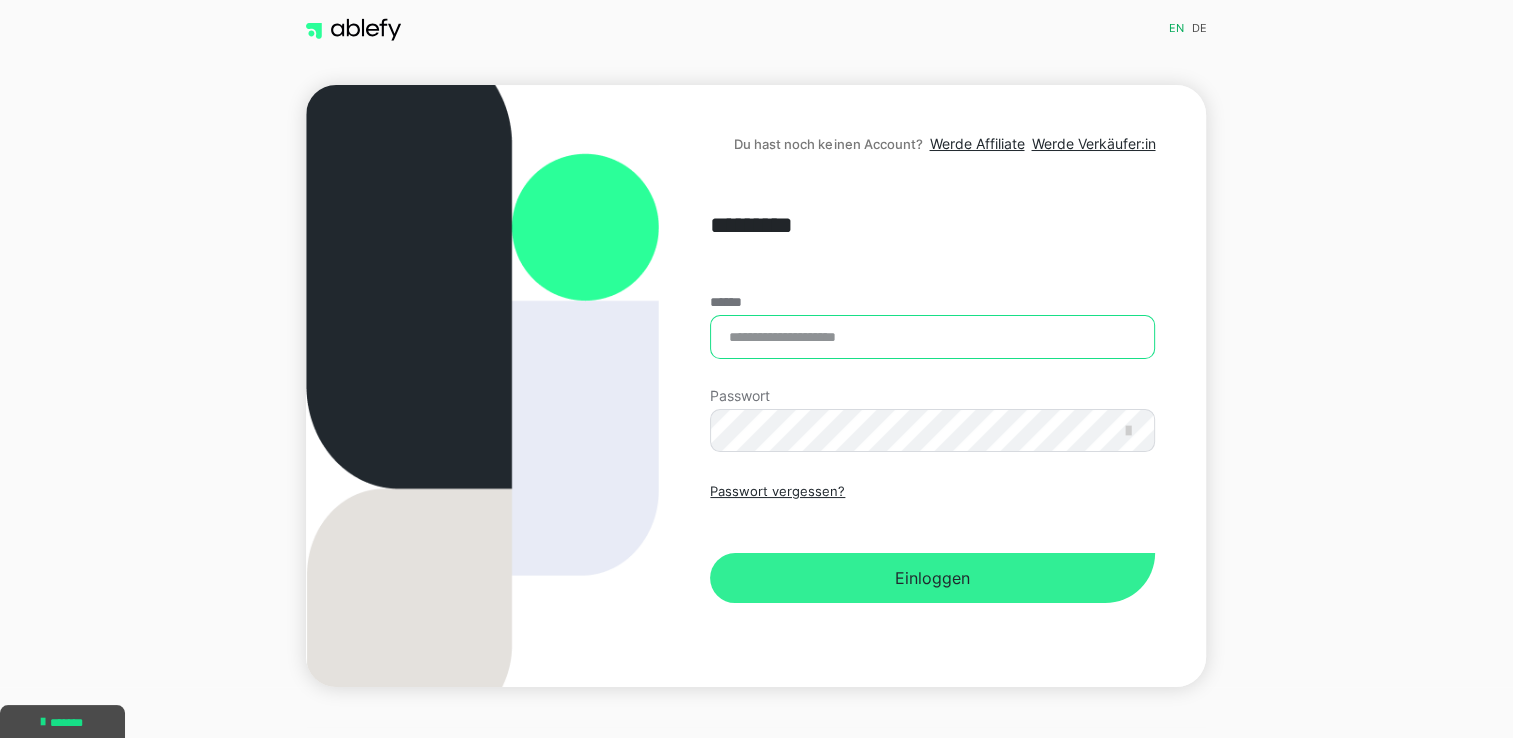 type on "**********" 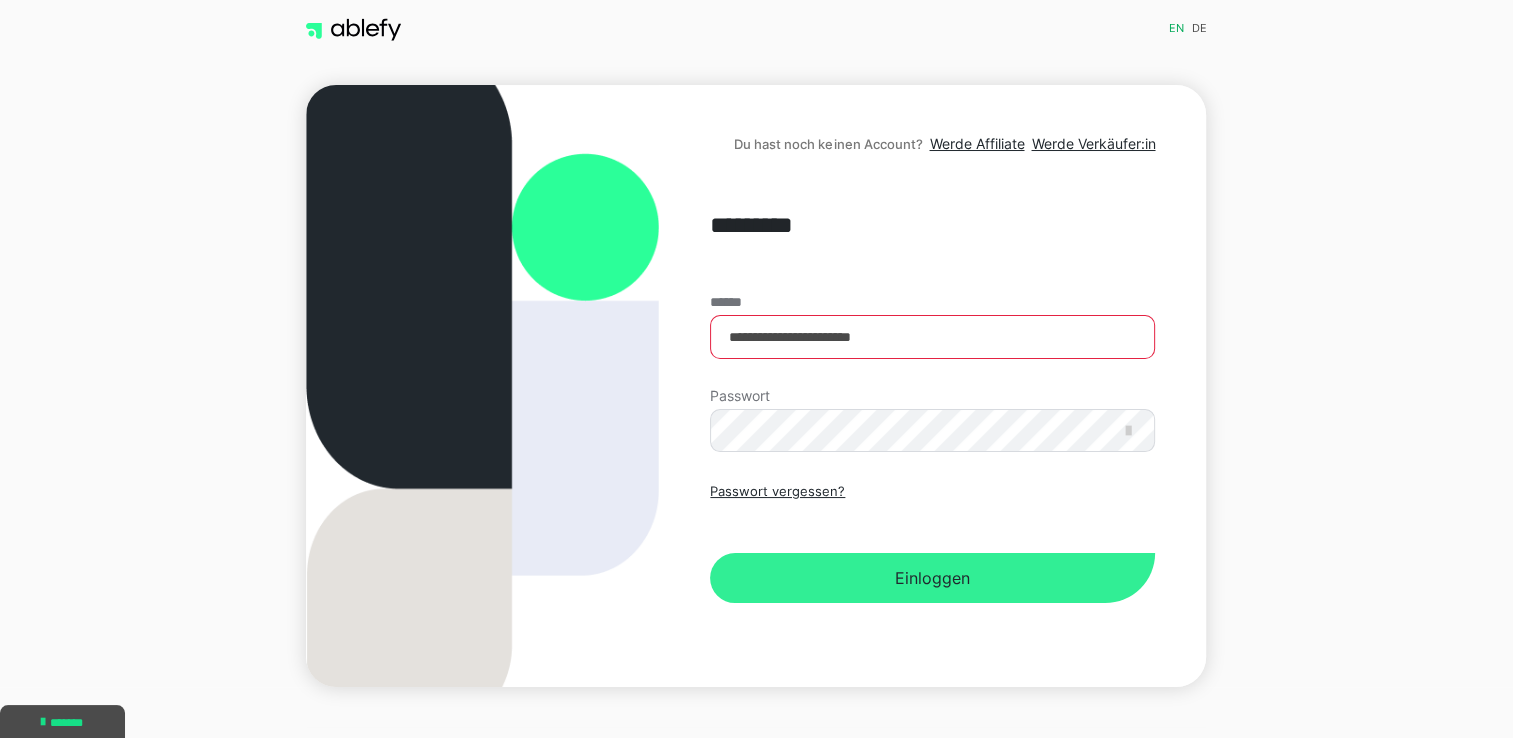 click on "Einloggen" at bounding box center [932, 578] 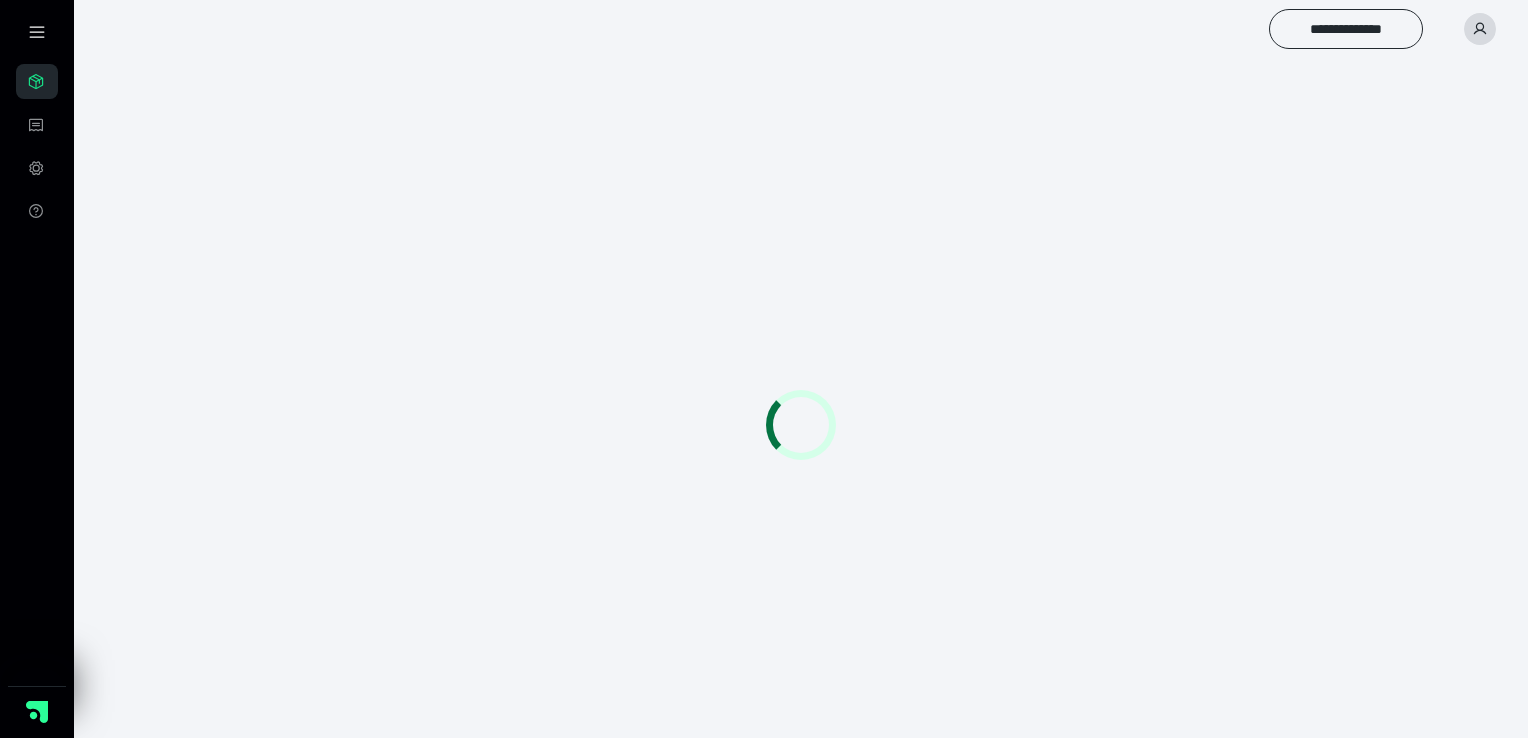 scroll, scrollTop: 0, scrollLeft: 0, axis: both 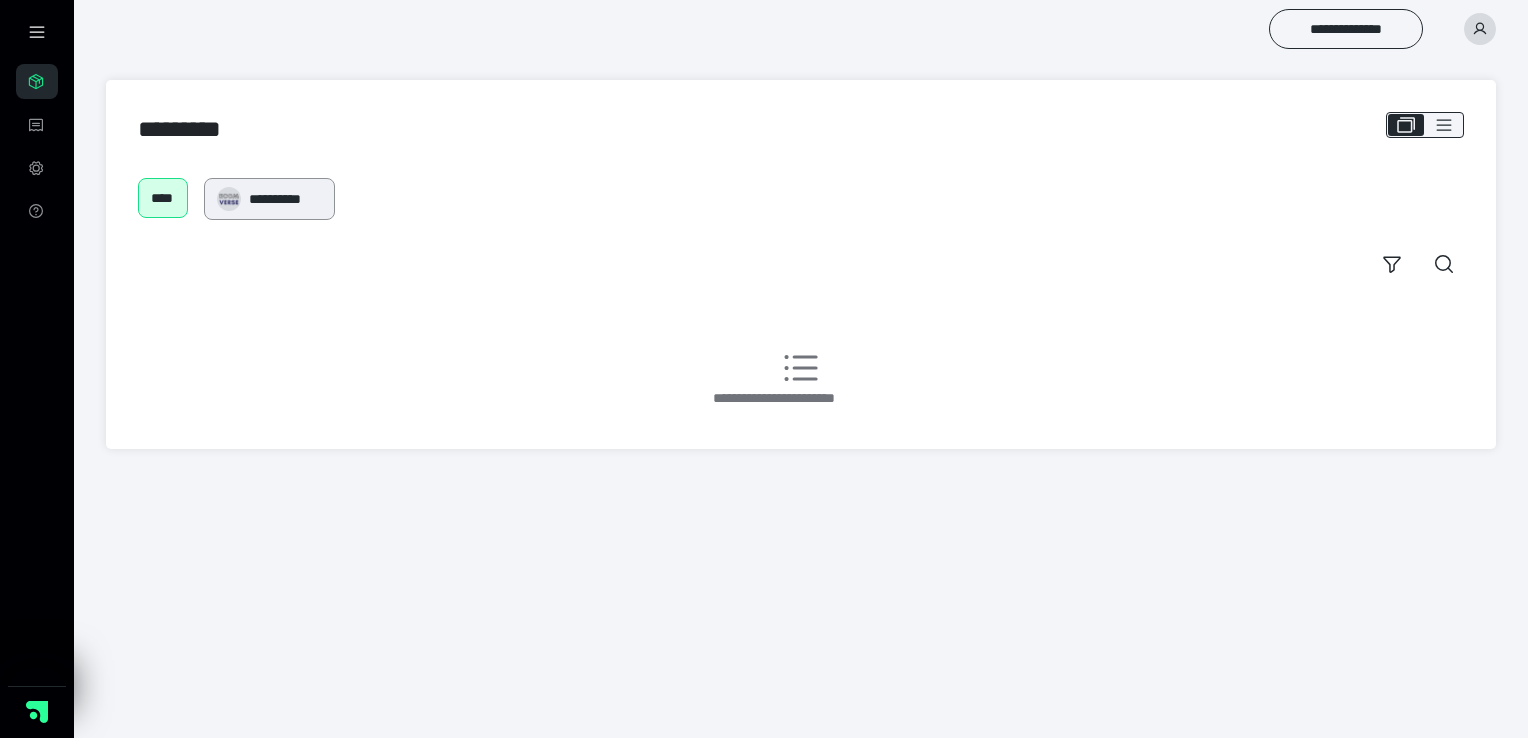 click on "**********" at bounding box center [285, 199] 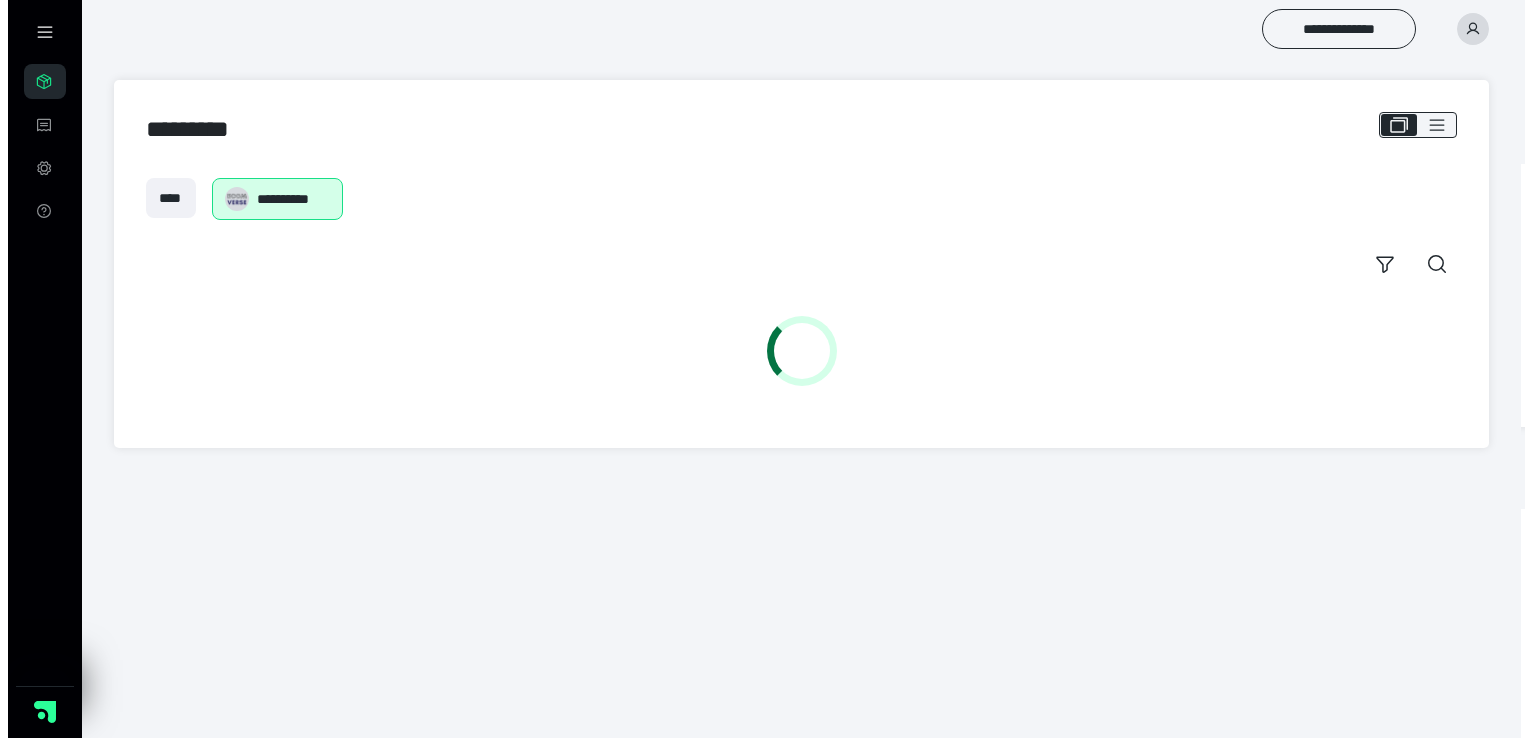 scroll, scrollTop: 0, scrollLeft: 0, axis: both 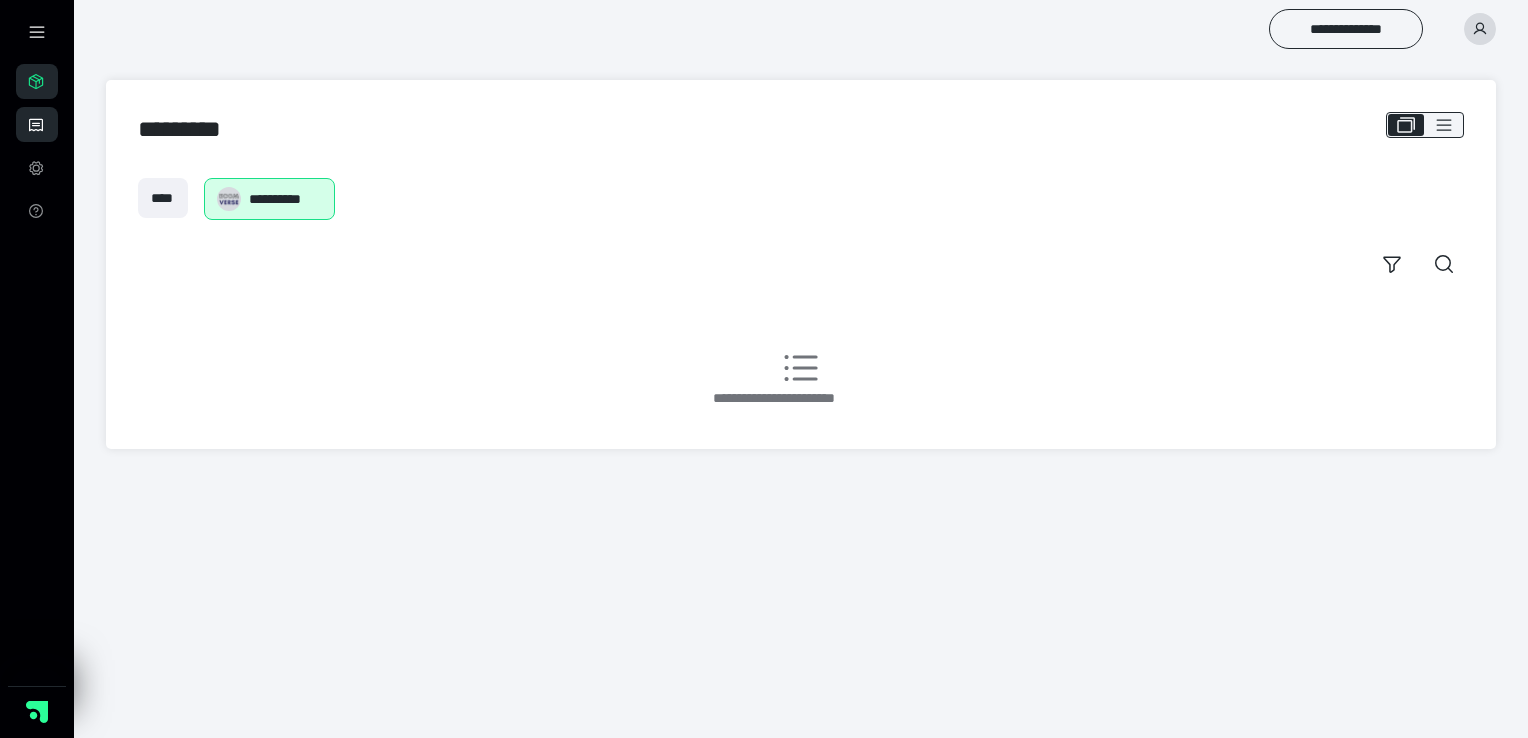 click 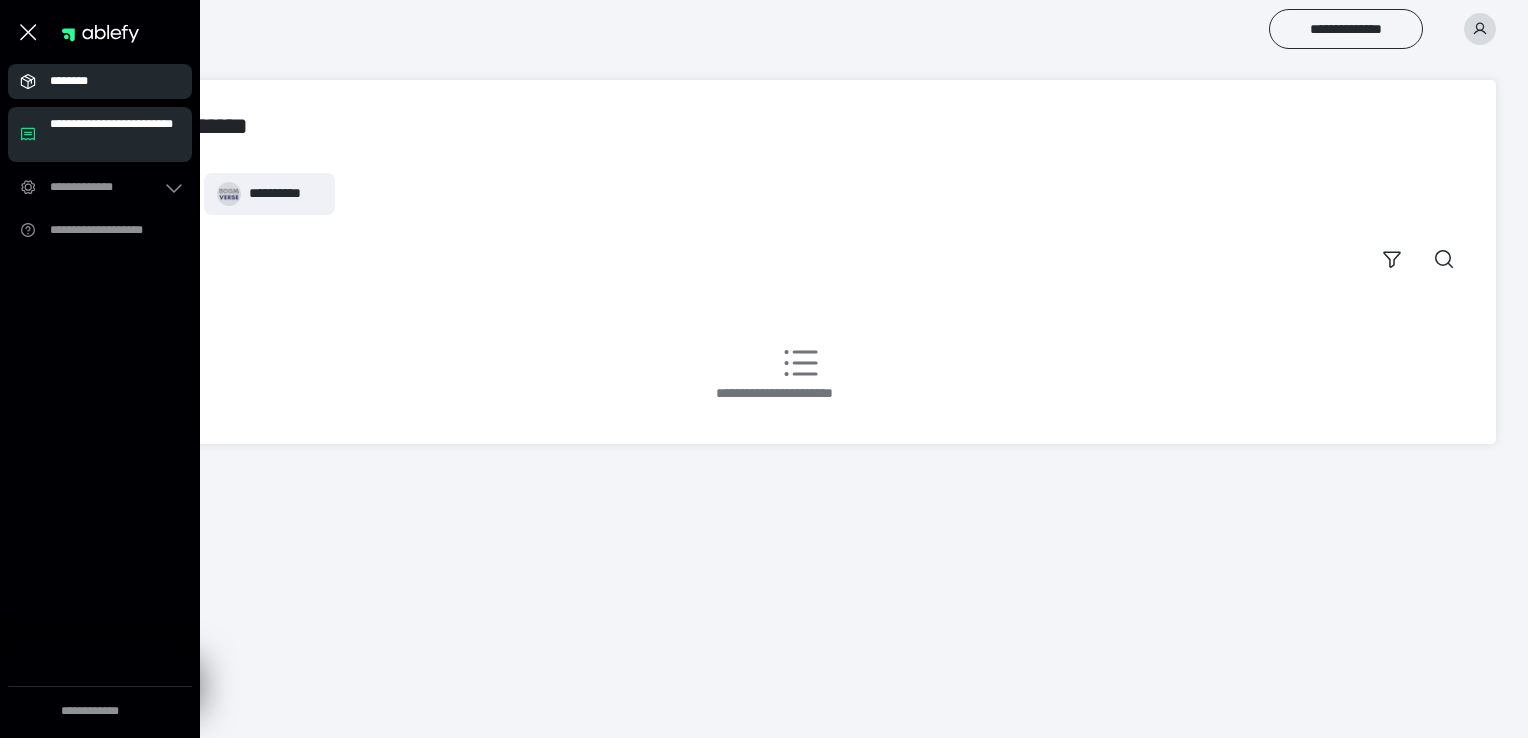 click on "********" at bounding box center [106, 81] 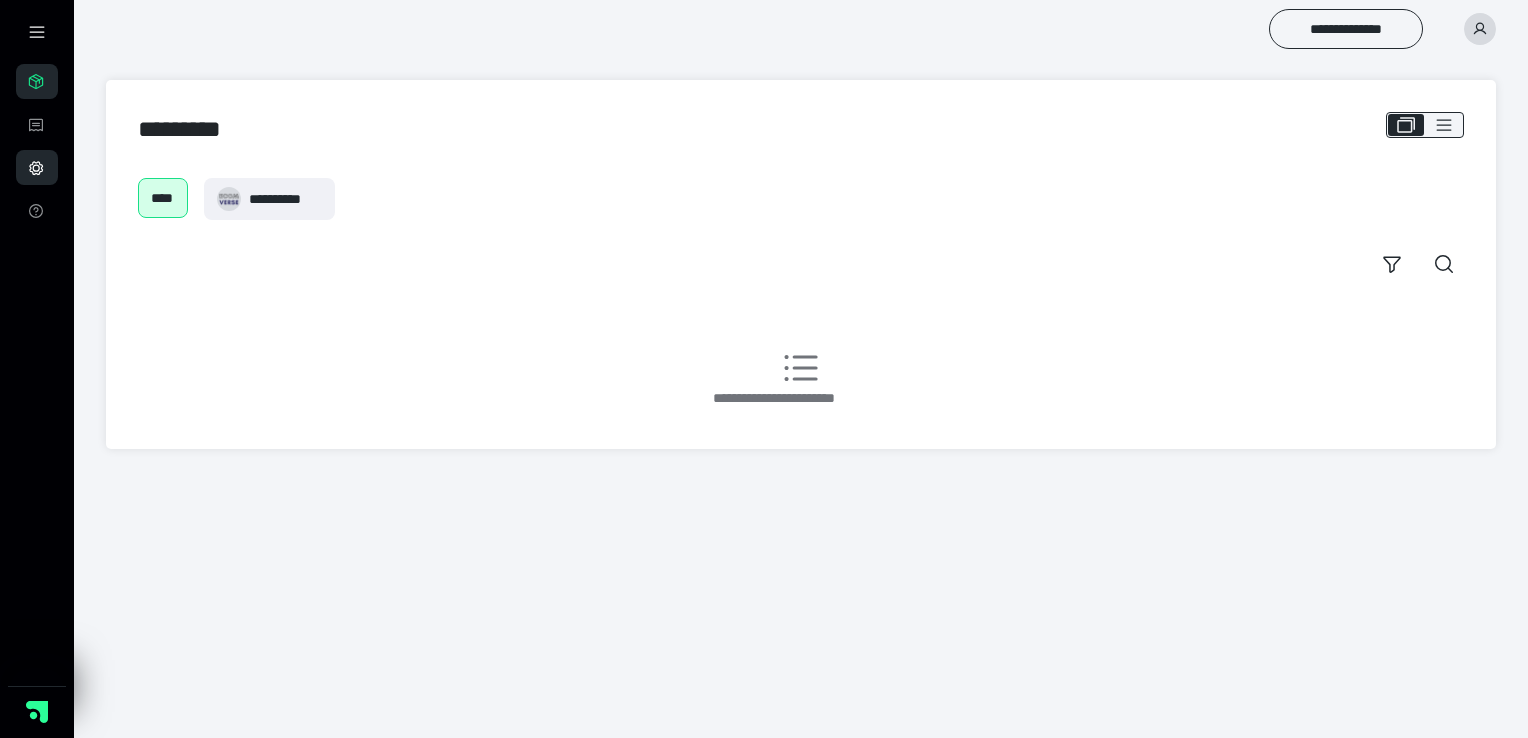 click on "**********" at bounding box center [37, 167] 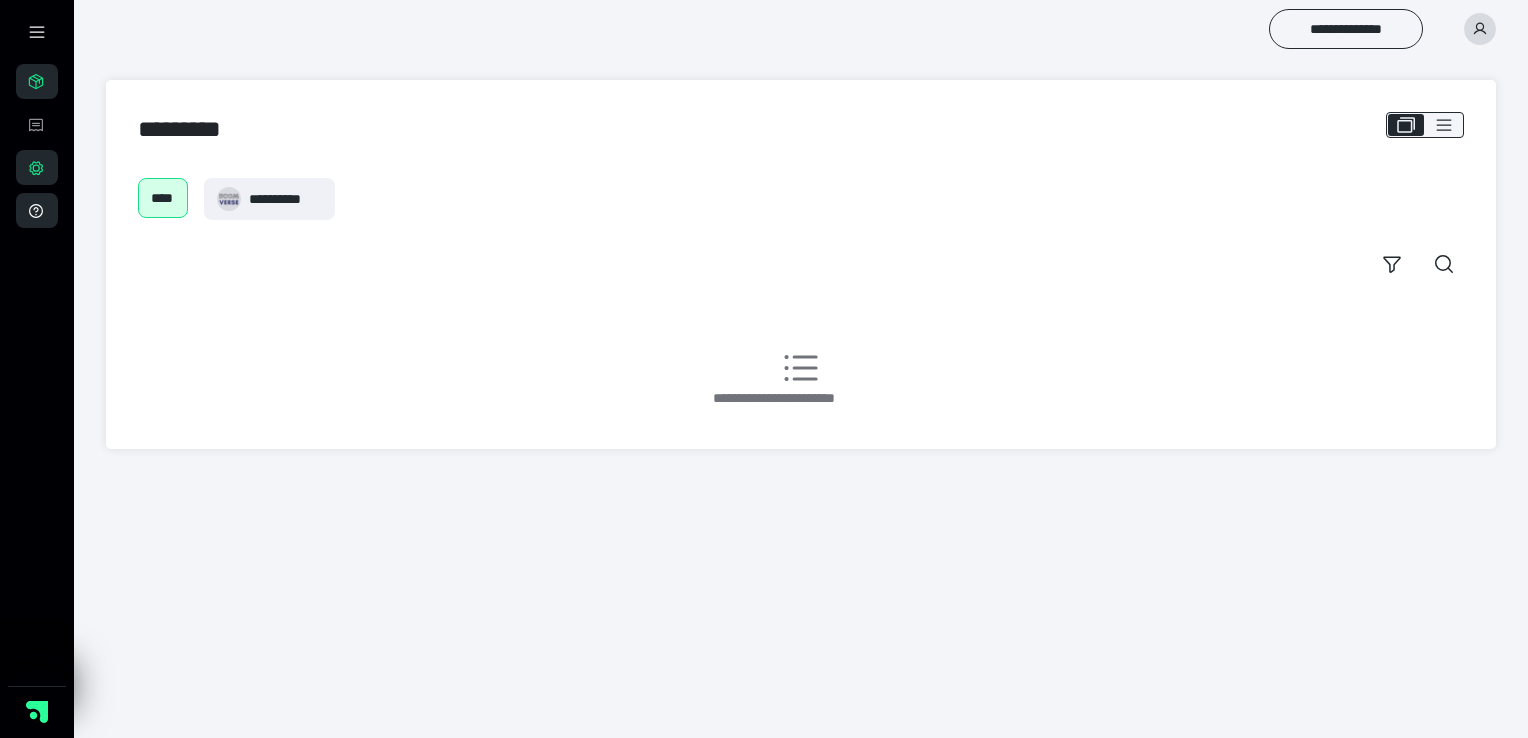 click on "**********" at bounding box center [37, 210] 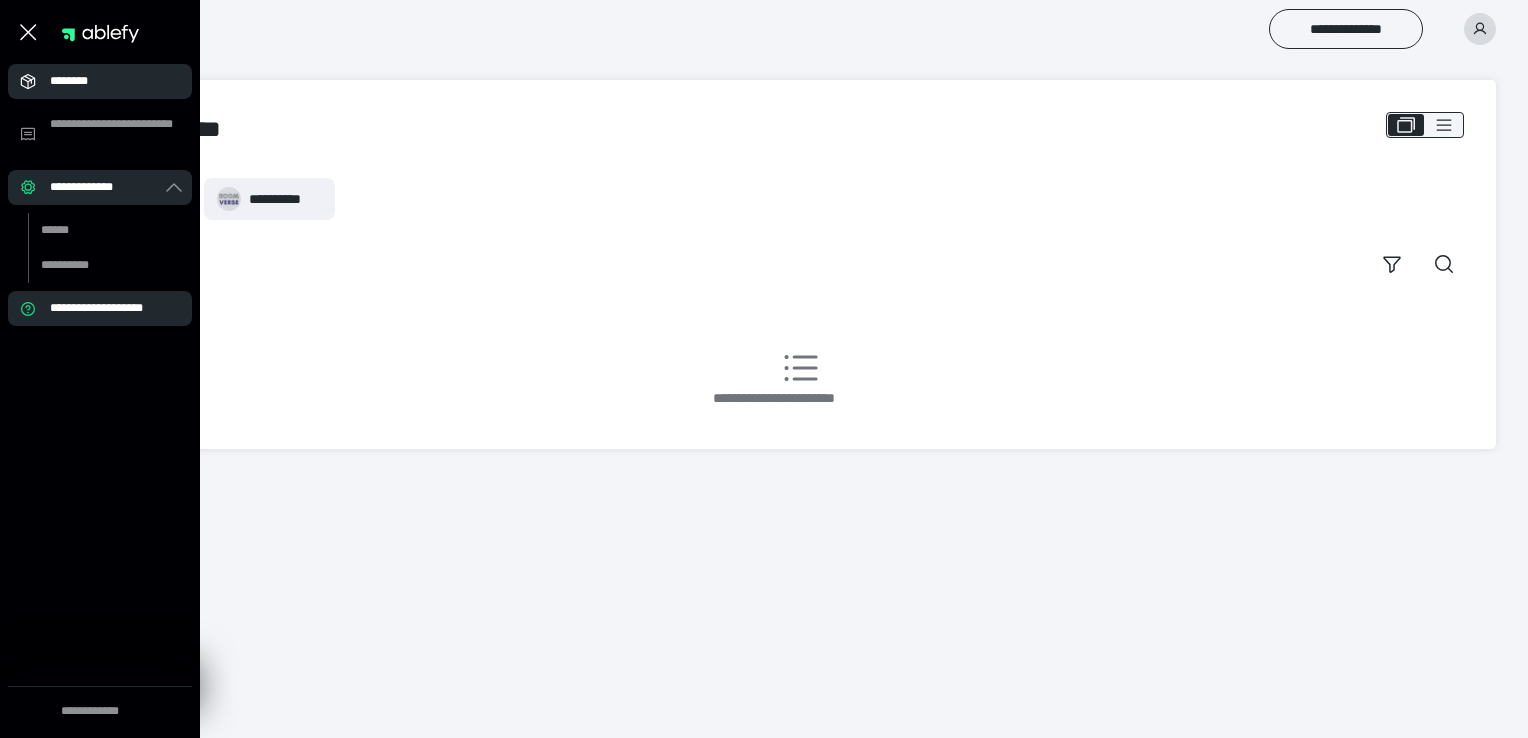 click on "********" at bounding box center [106, 81] 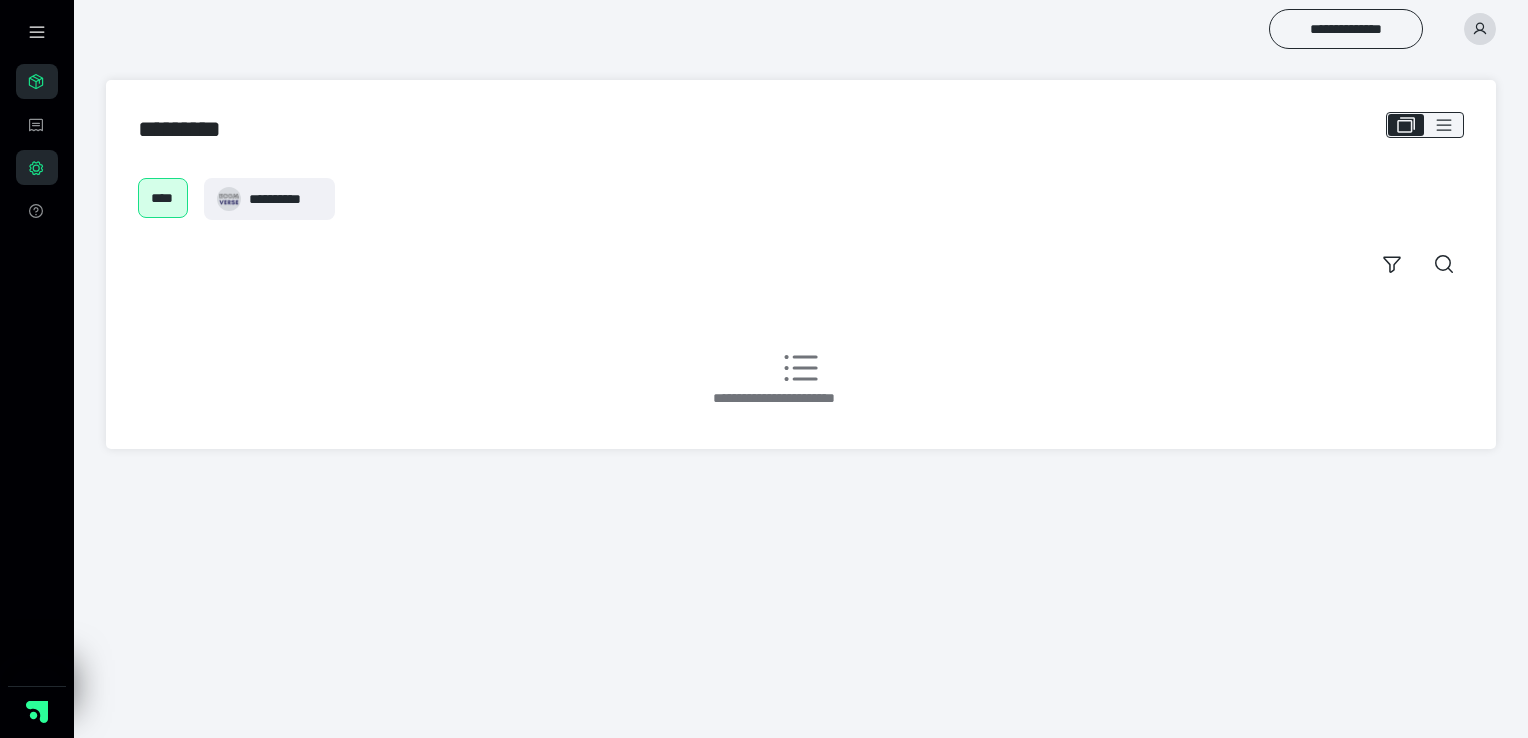 click on "**********" at bounding box center [37, 167] 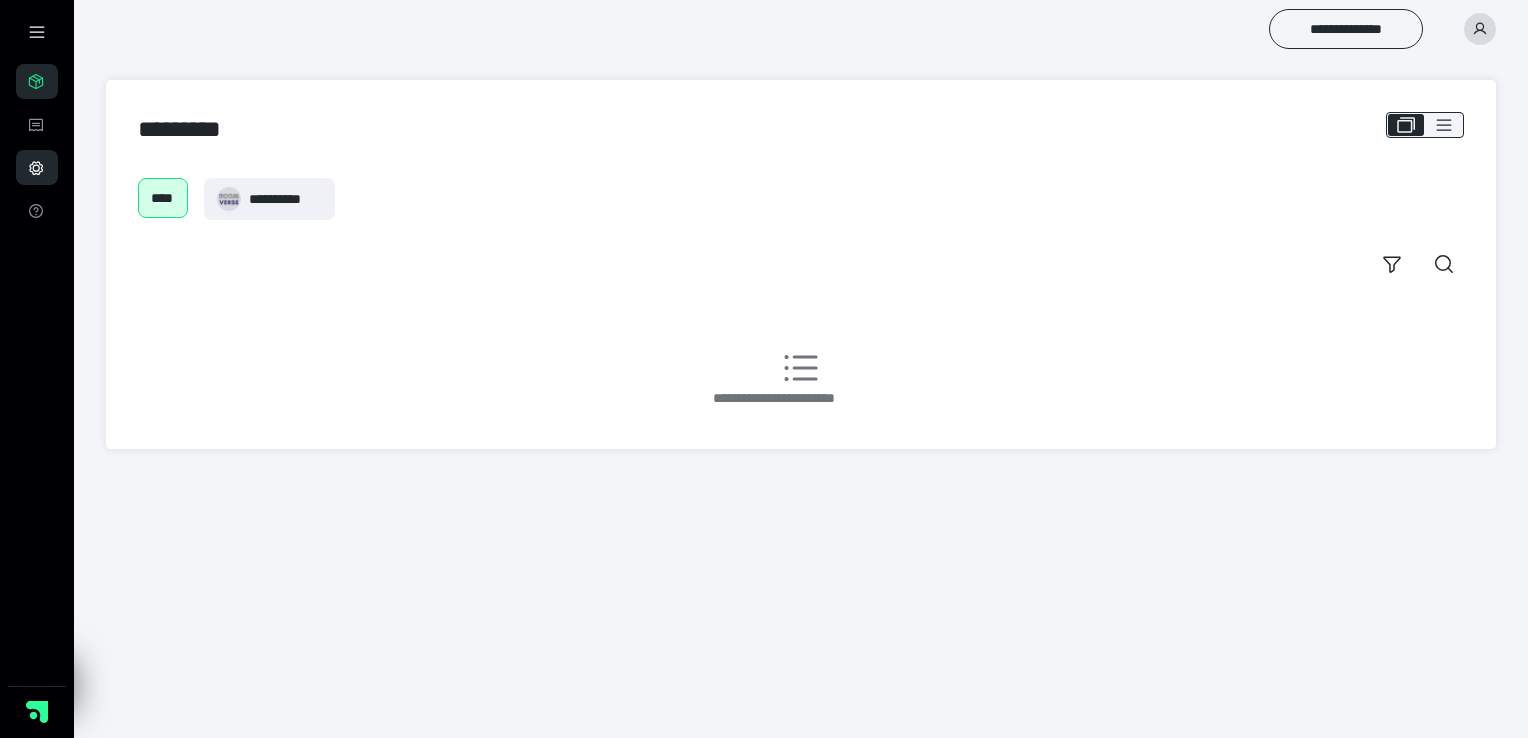 click on "**********" at bounding box center [37, 167] 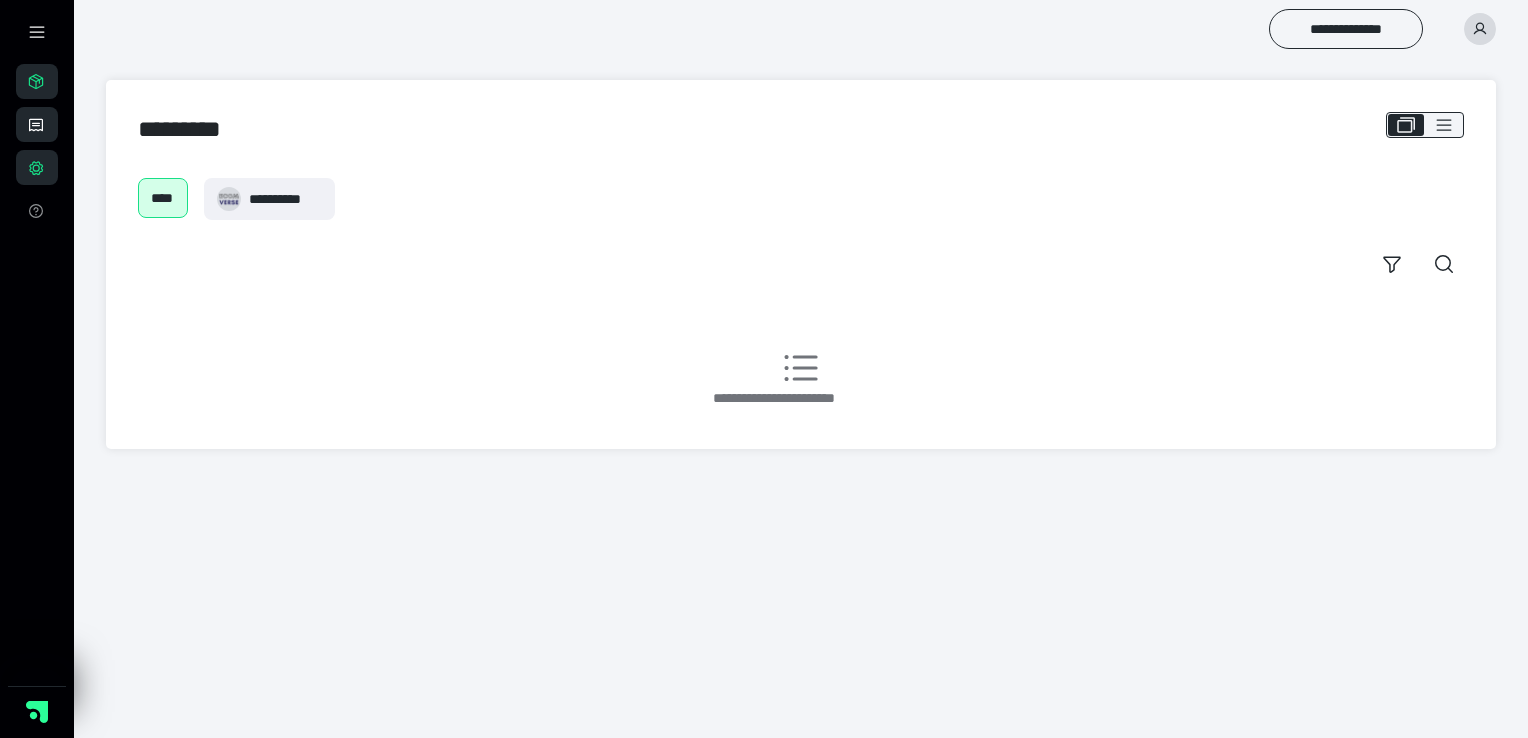click 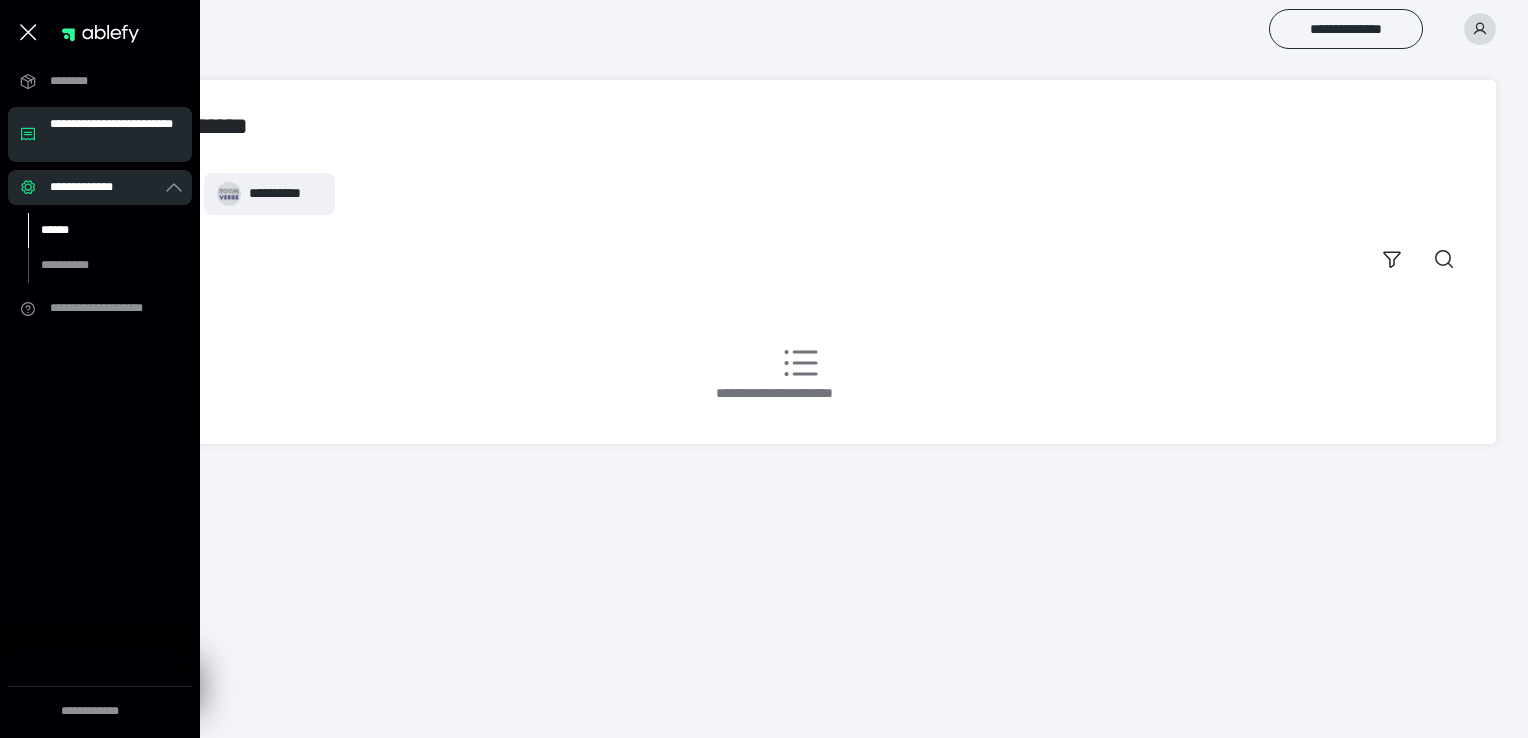 click on "******" at bounding box center (110, 230) 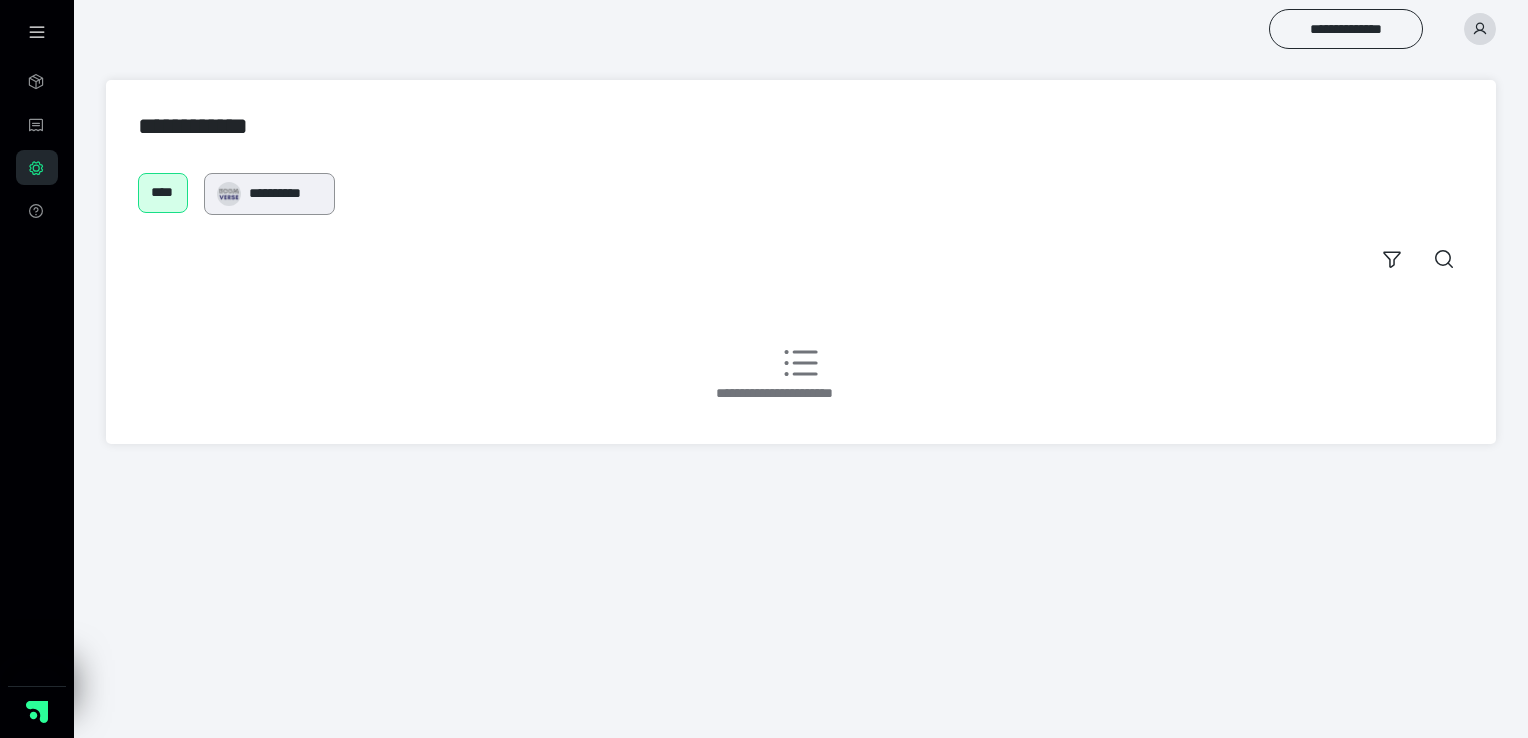 click on "**********" at bounding box center [269, 194] 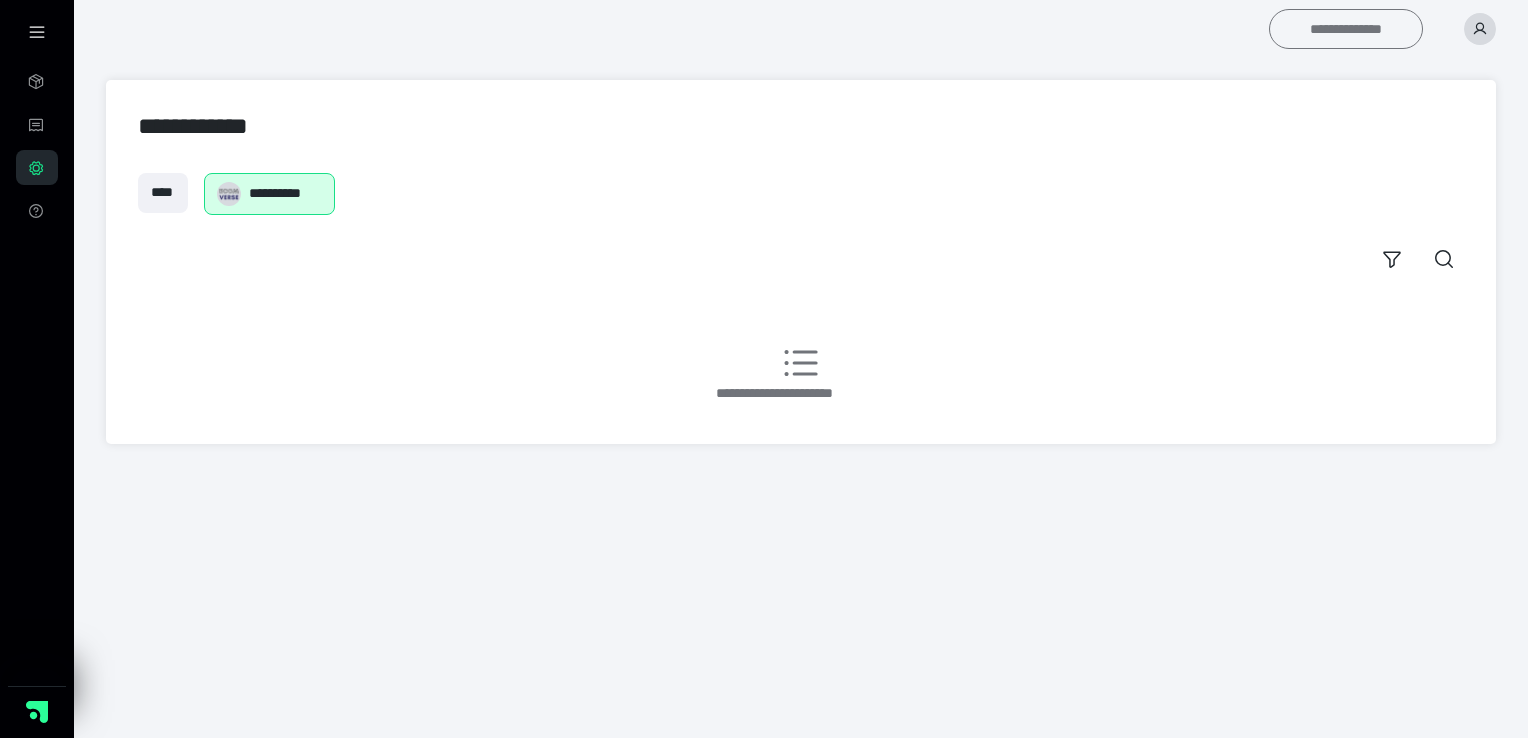 click on "**********" at bounding box center (1346, 29) 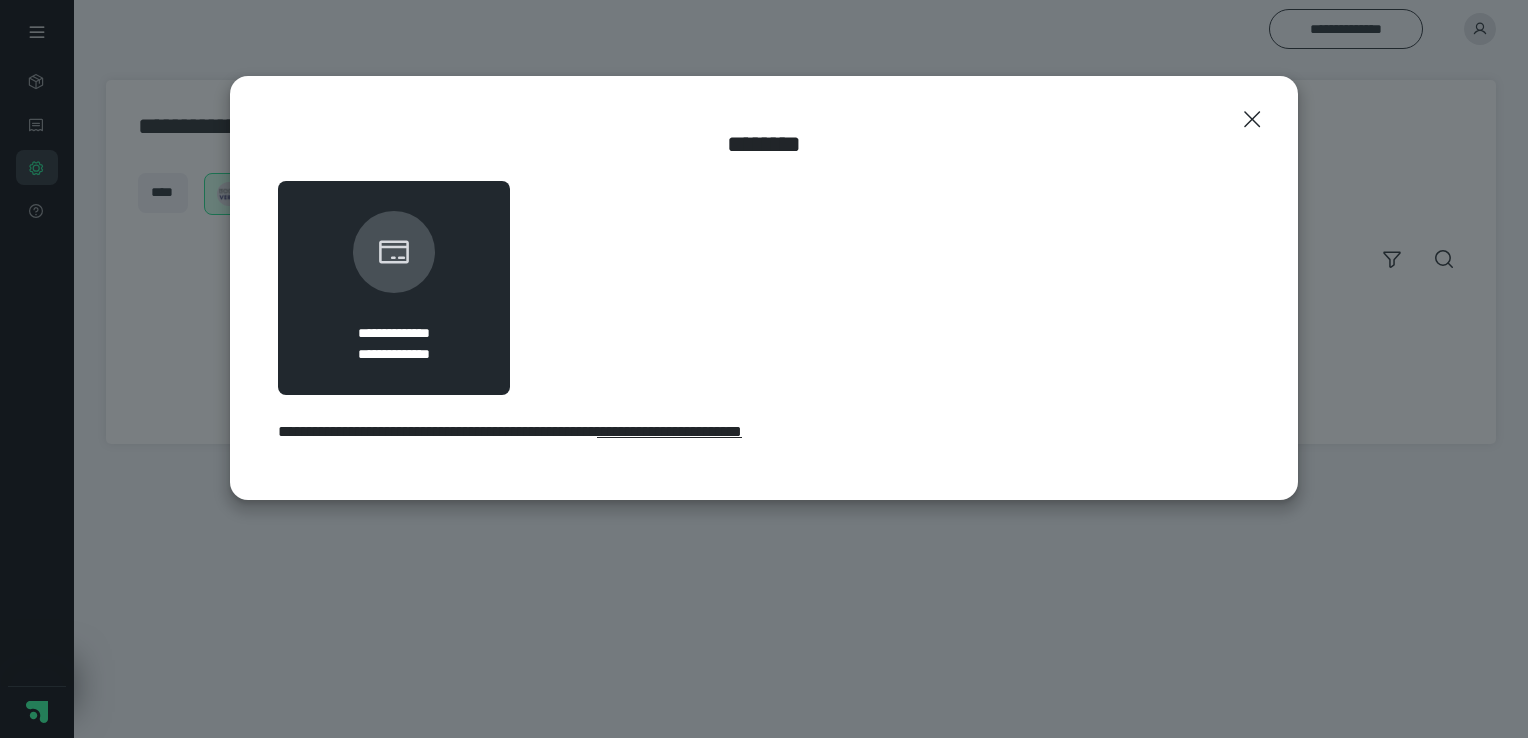 click on "**********" at bounding box center [394, 288] 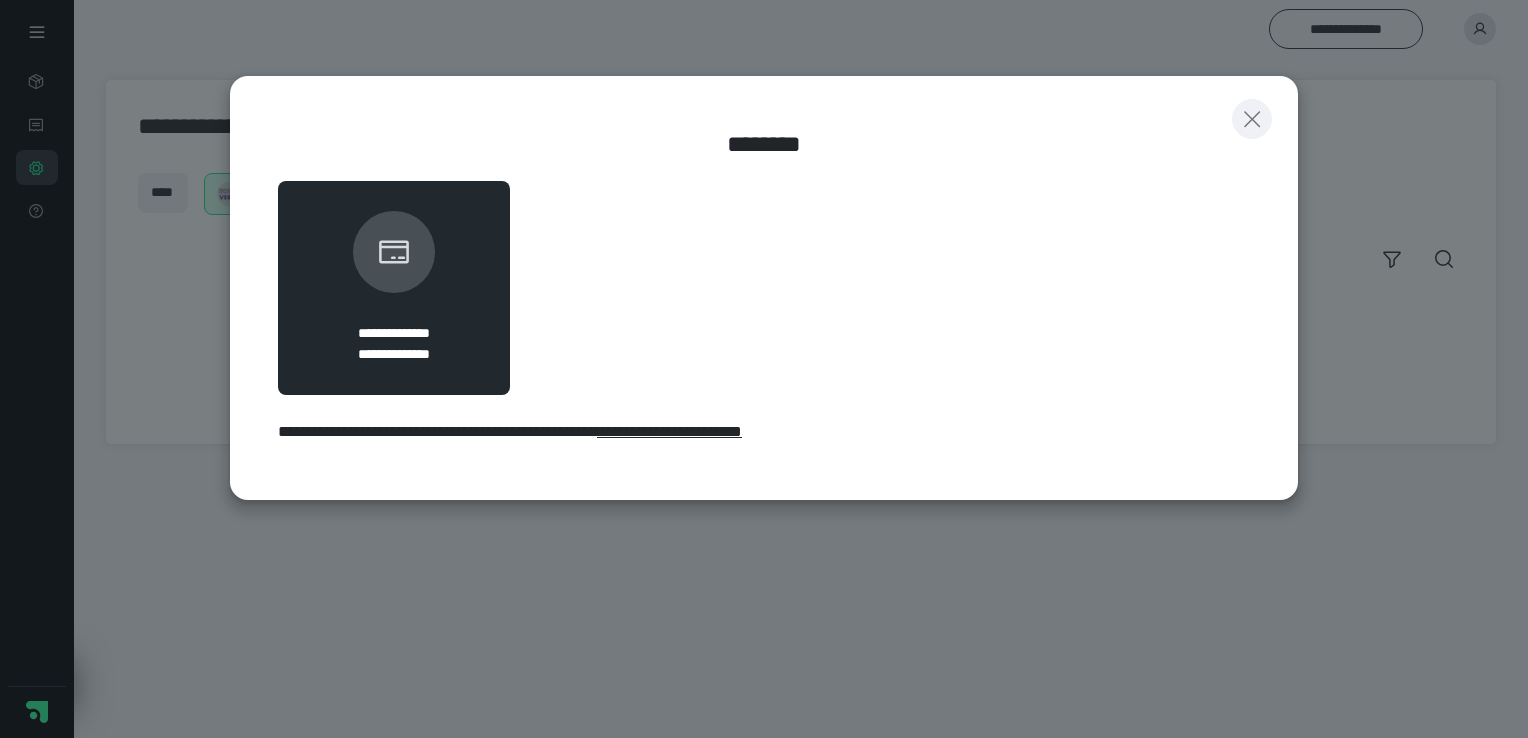 click 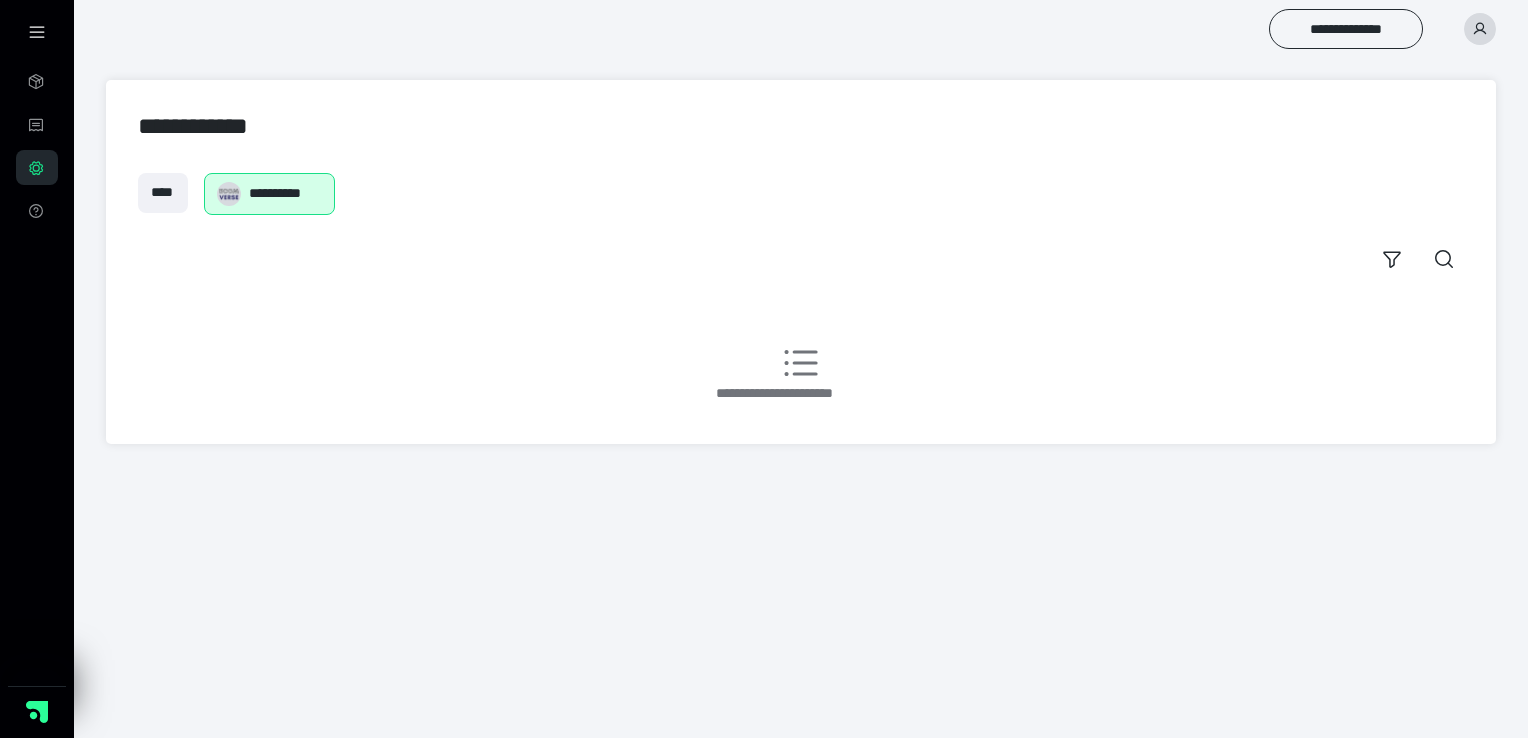 click 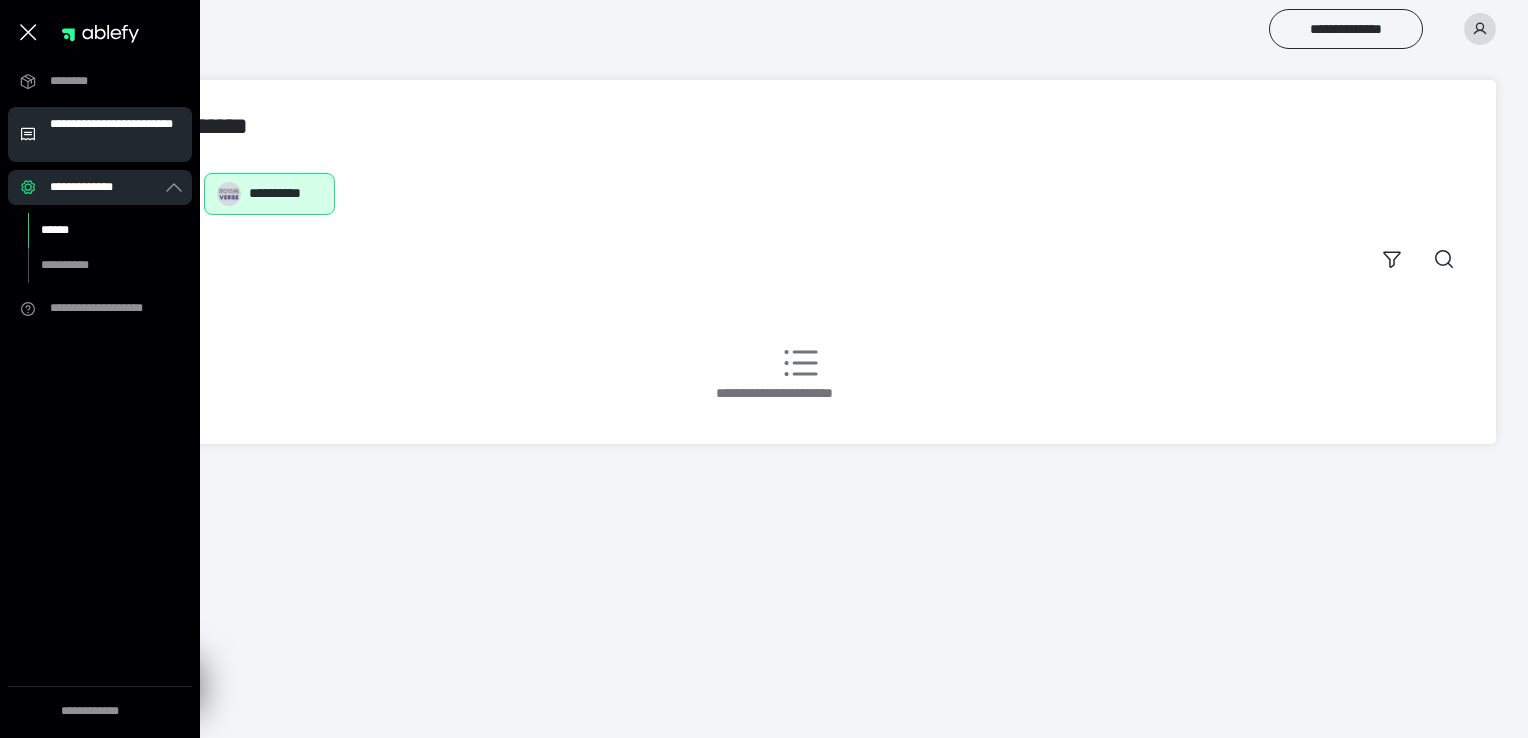 click on "**********" at bounding box center [115, 134] 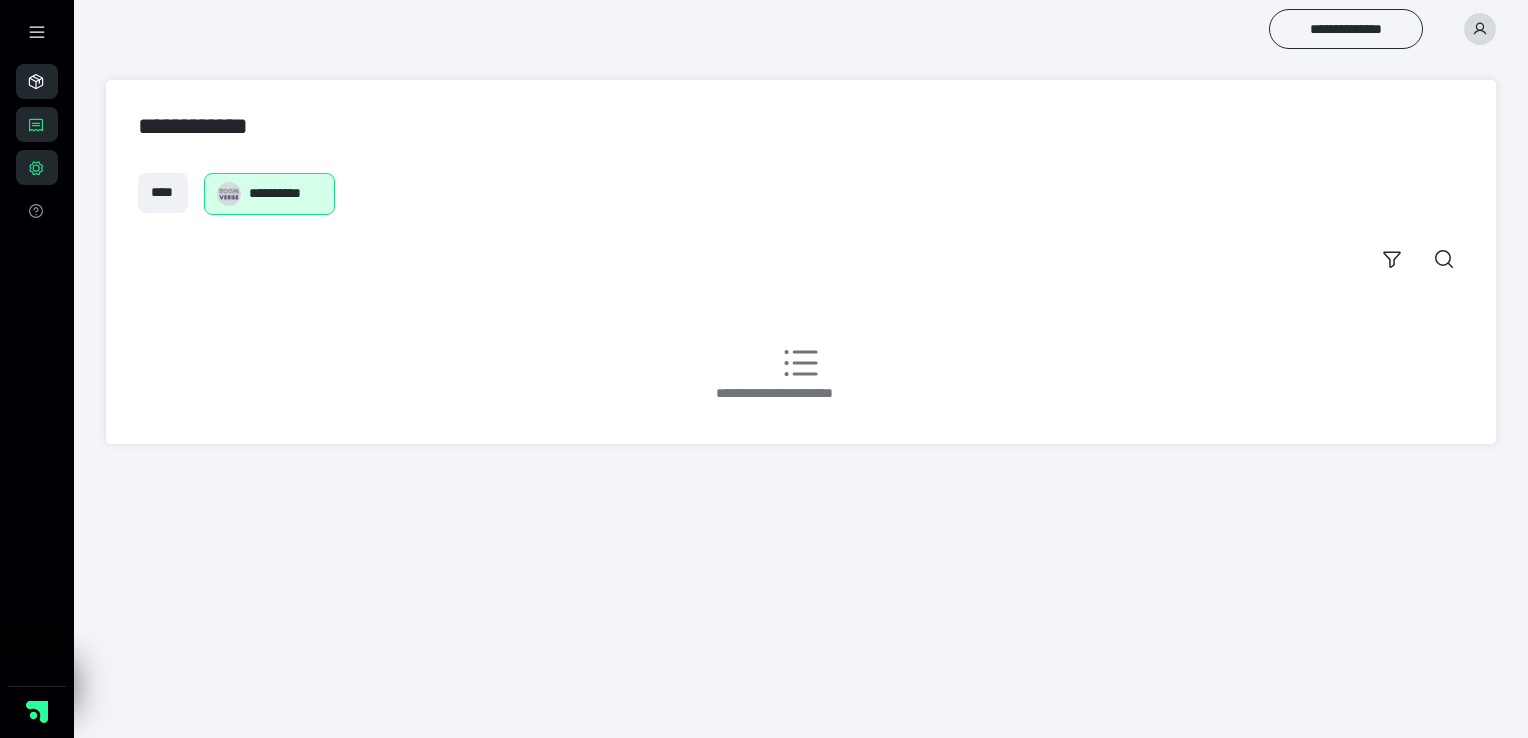 click on "********" at bounding box center [37, 81] 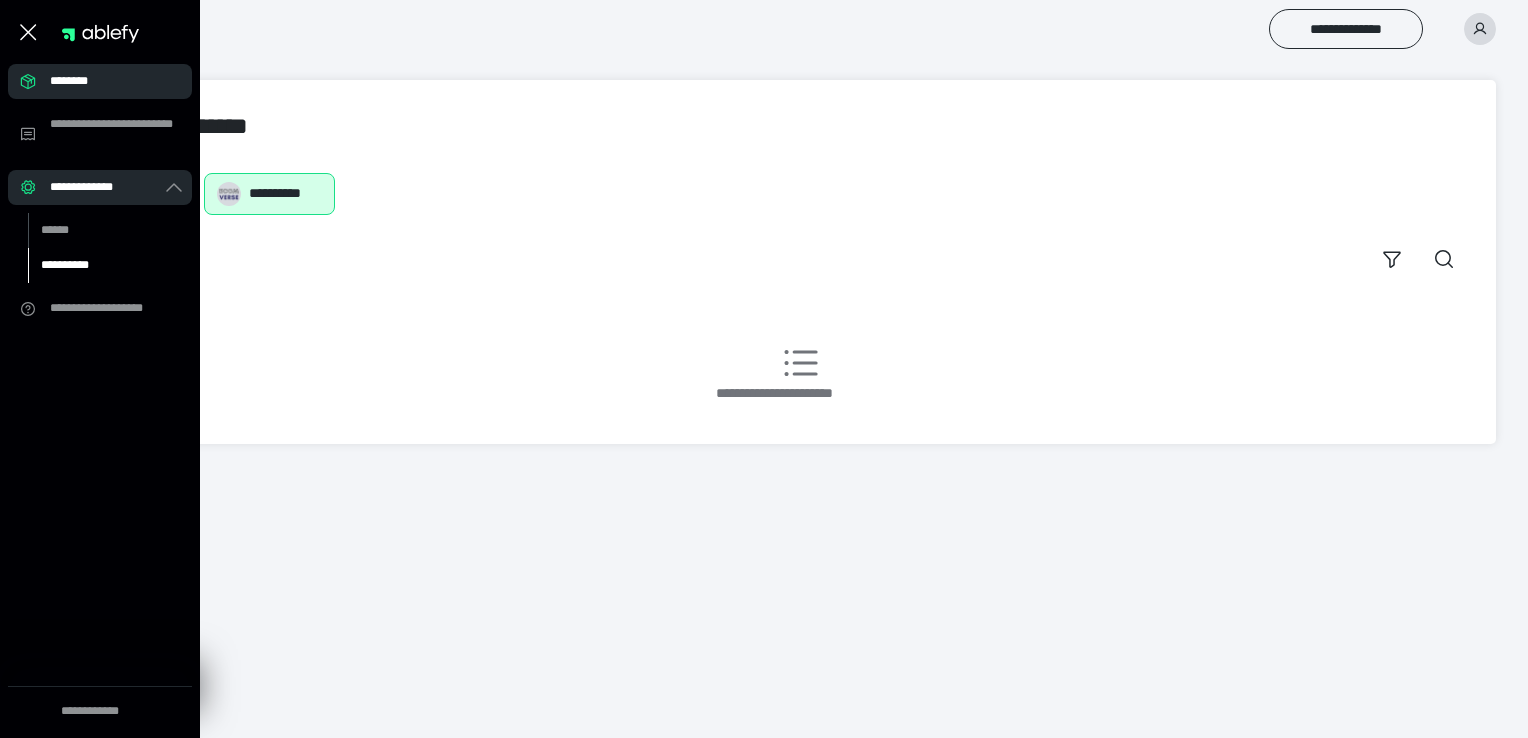 click on "**********" at bounding box center (97, 265) 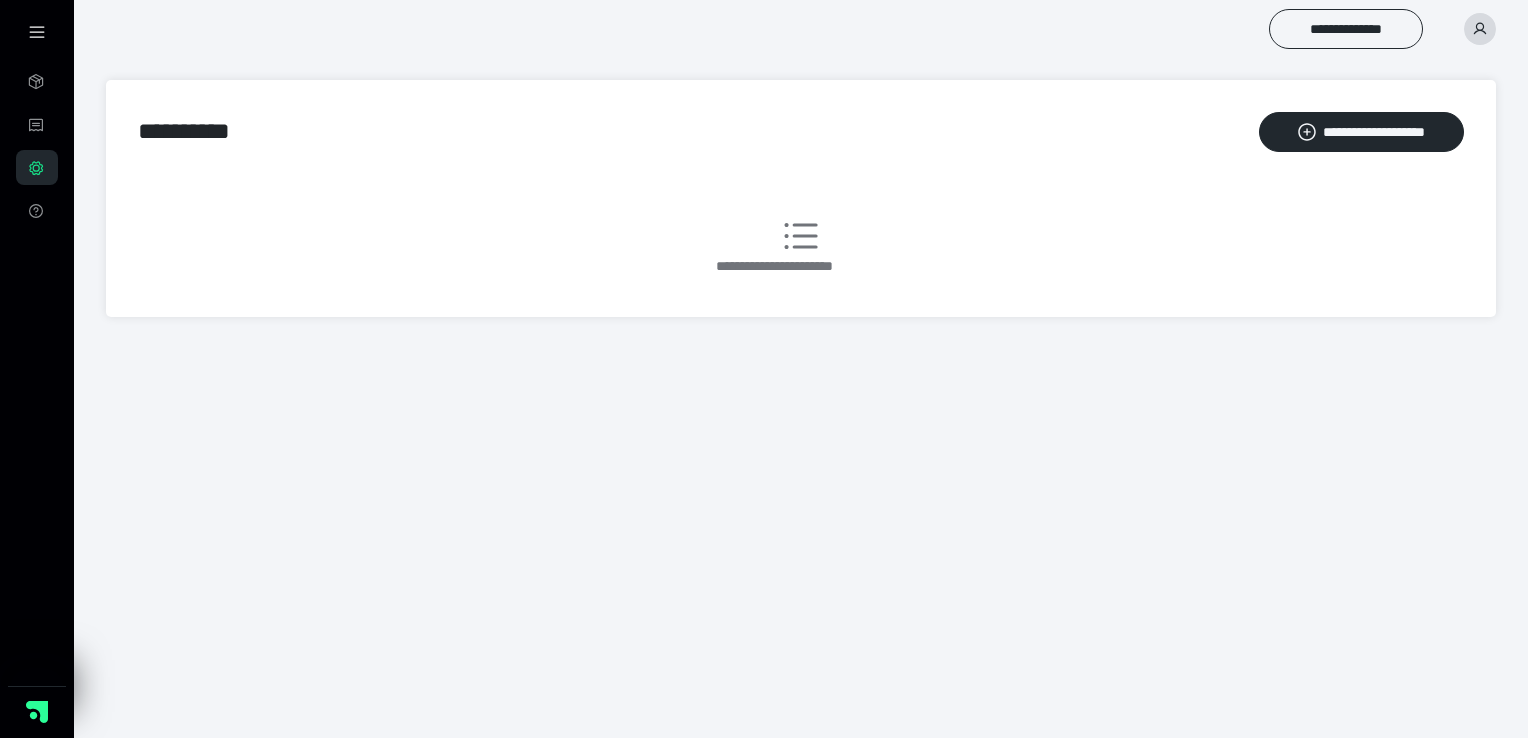 click on "**********" at bounding box center [801, 29] 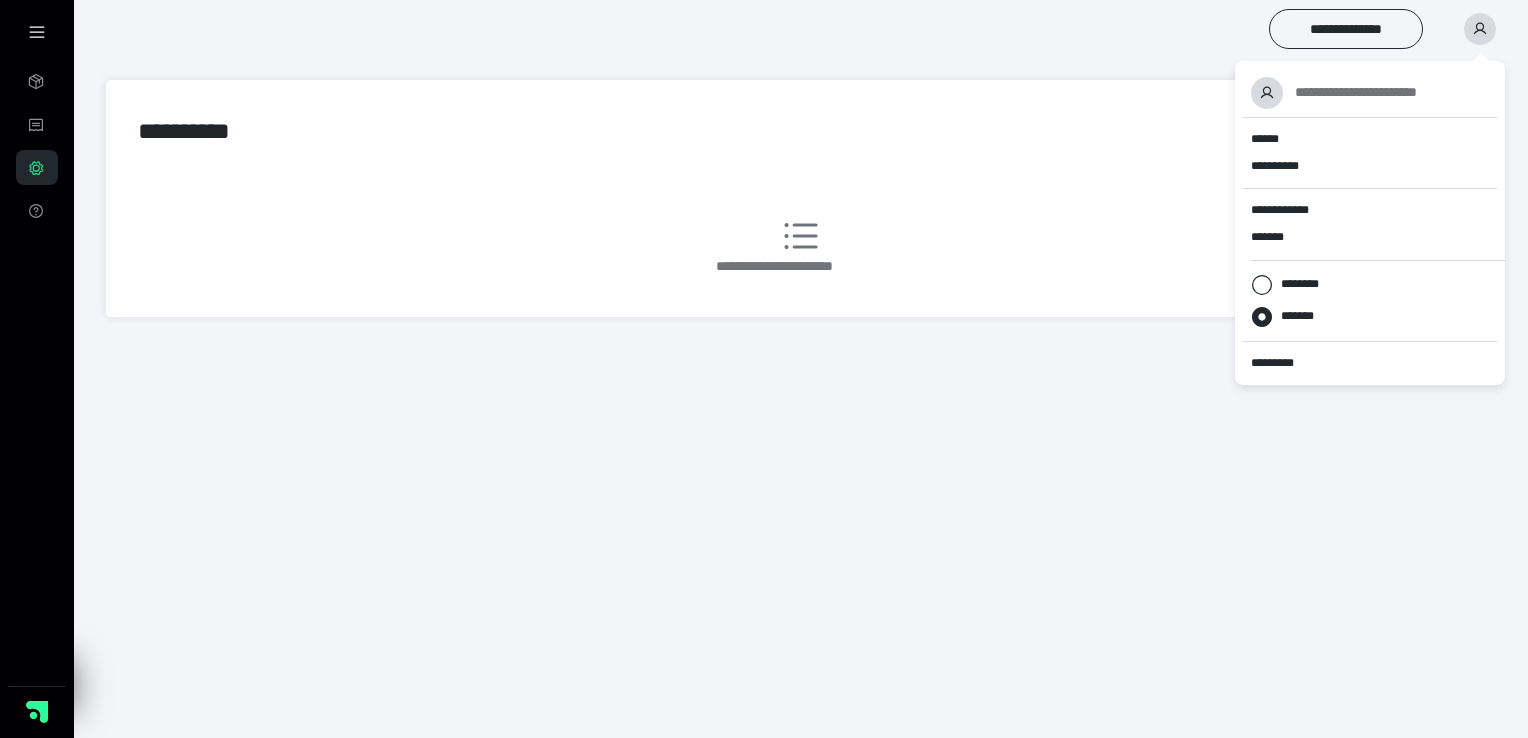 click on "**********" at bounding box center [1132, 132] 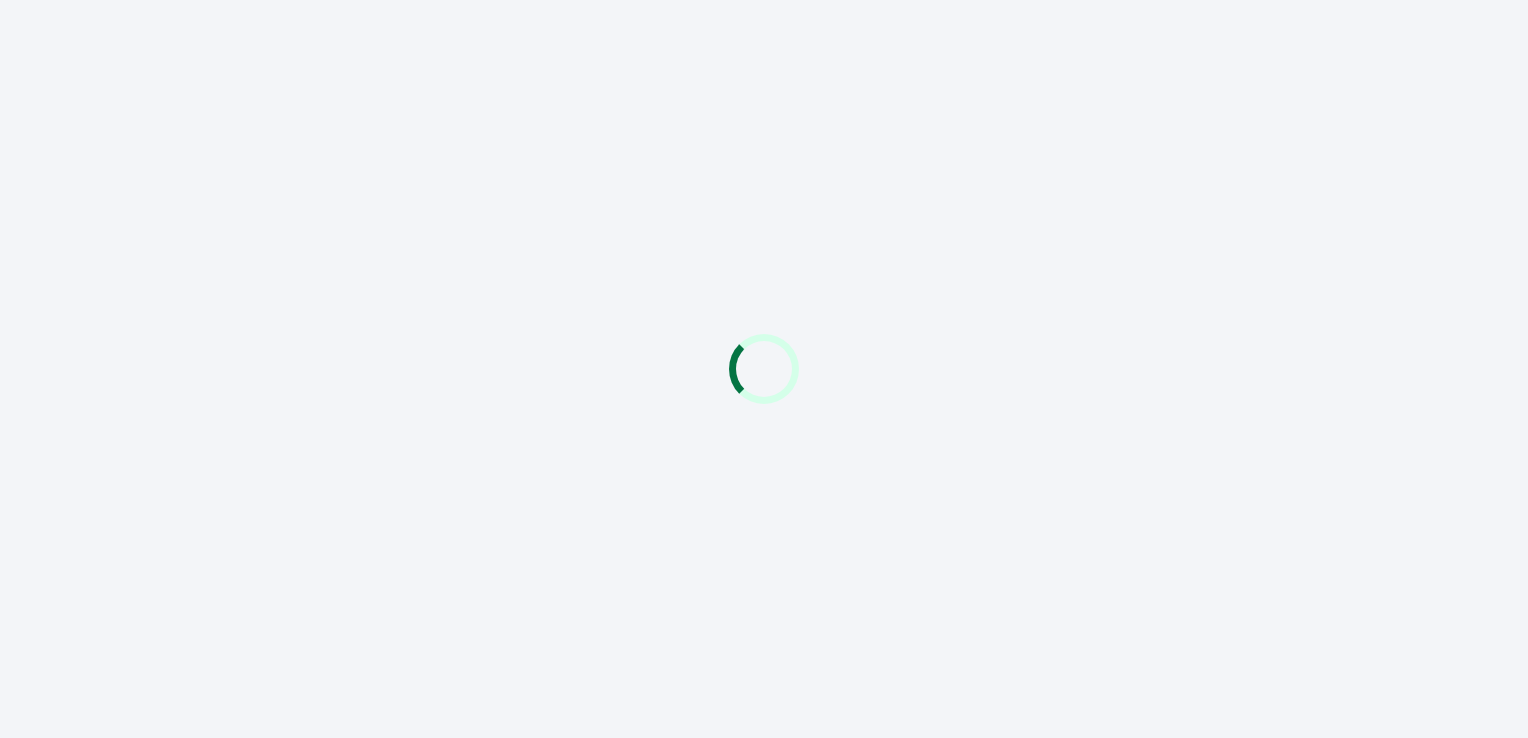 scroll, scrollTop: 0, scrollLeft: 0, axis: both 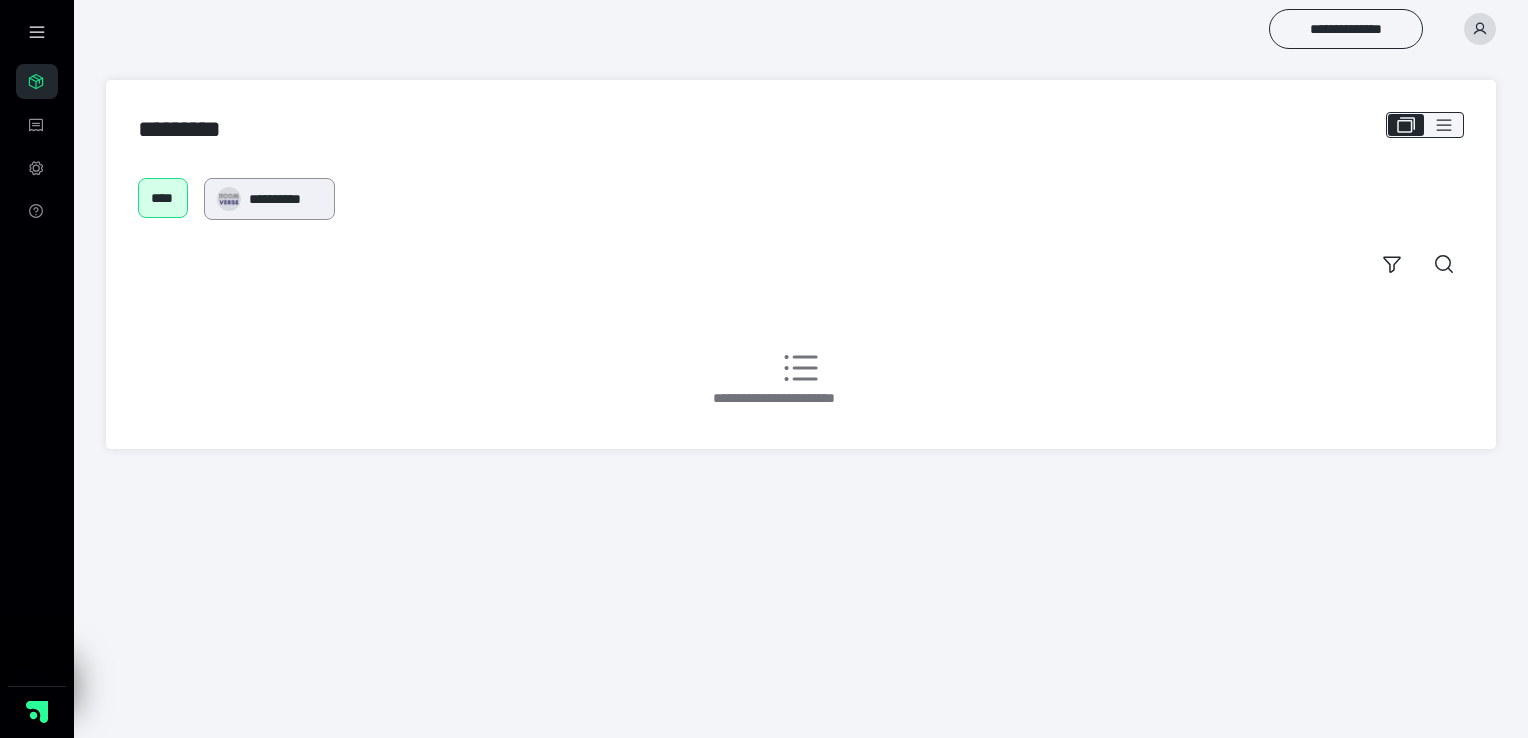 click on "**********" at bounding box center [269, 199] 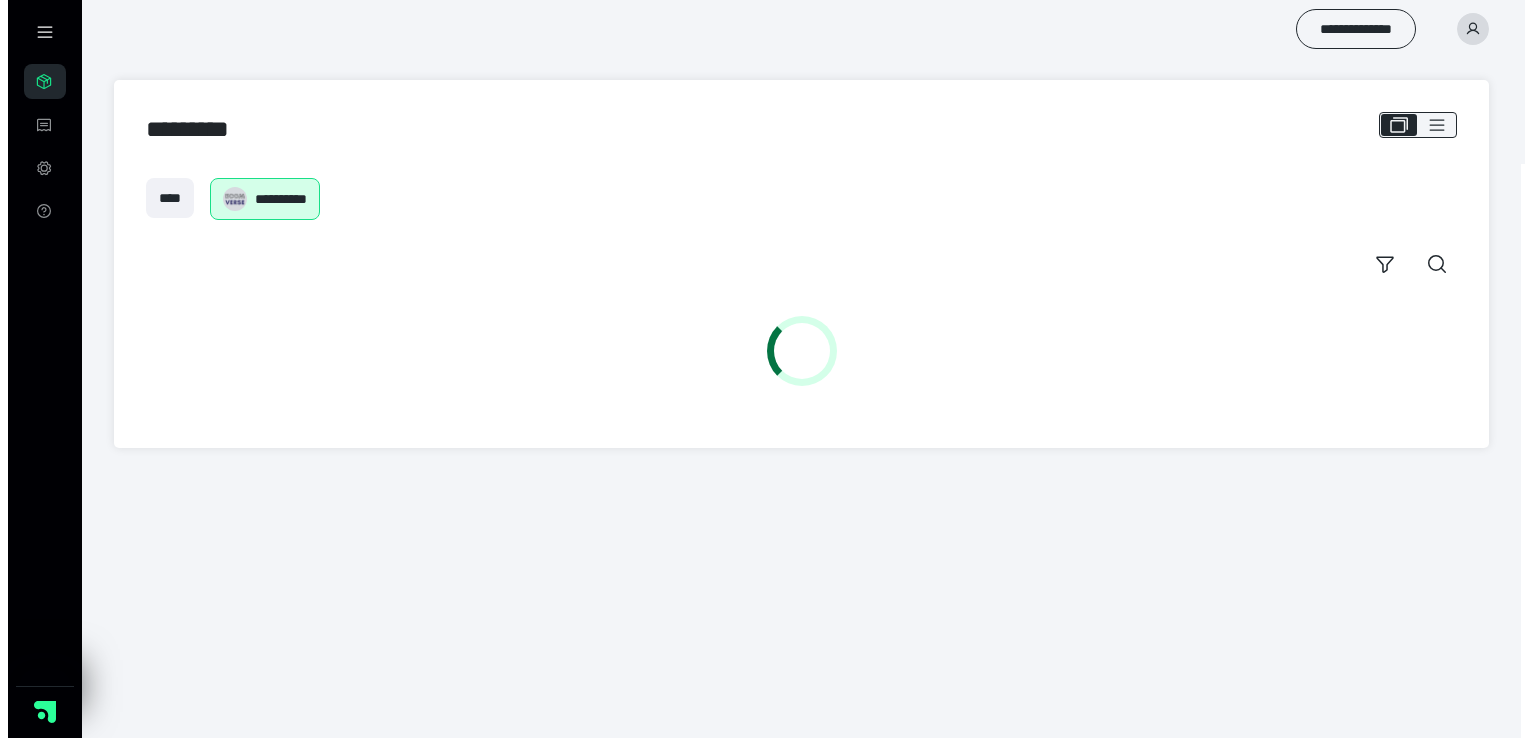 scroll, scrollTop: 0, scrollLeft: 0, axis: both 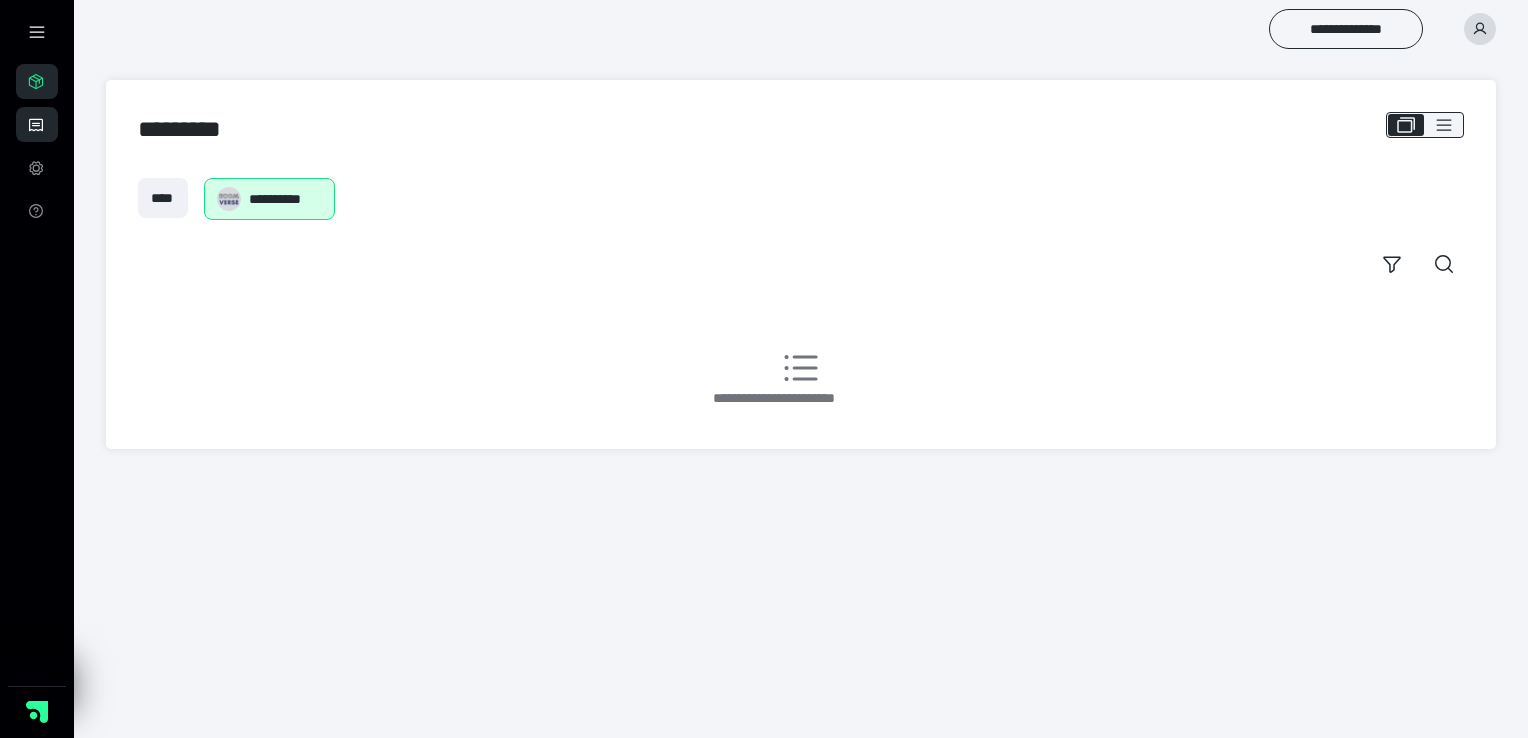 click on "**********" at bounding box center (37, 124) 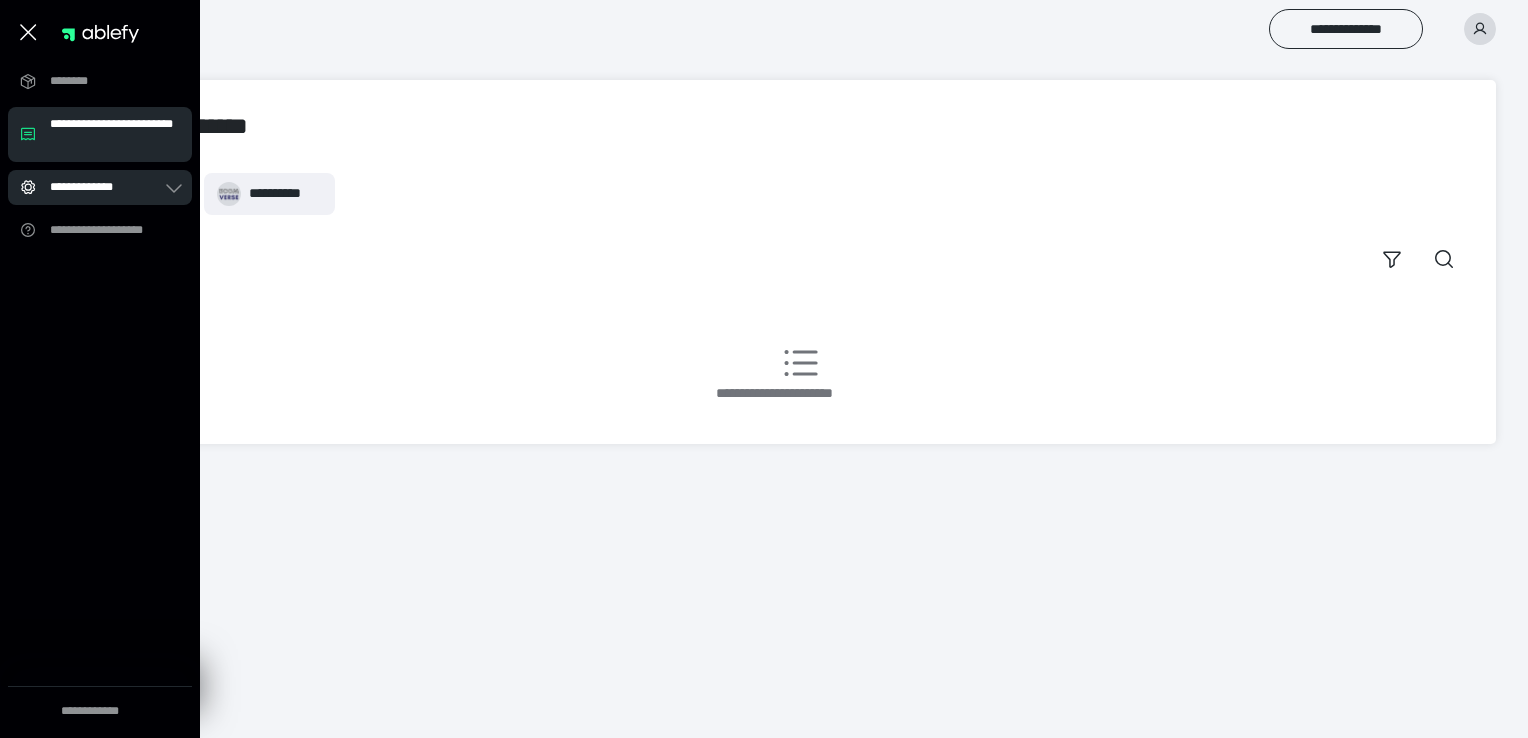 click on "**********" at bounding box center (106, 187) 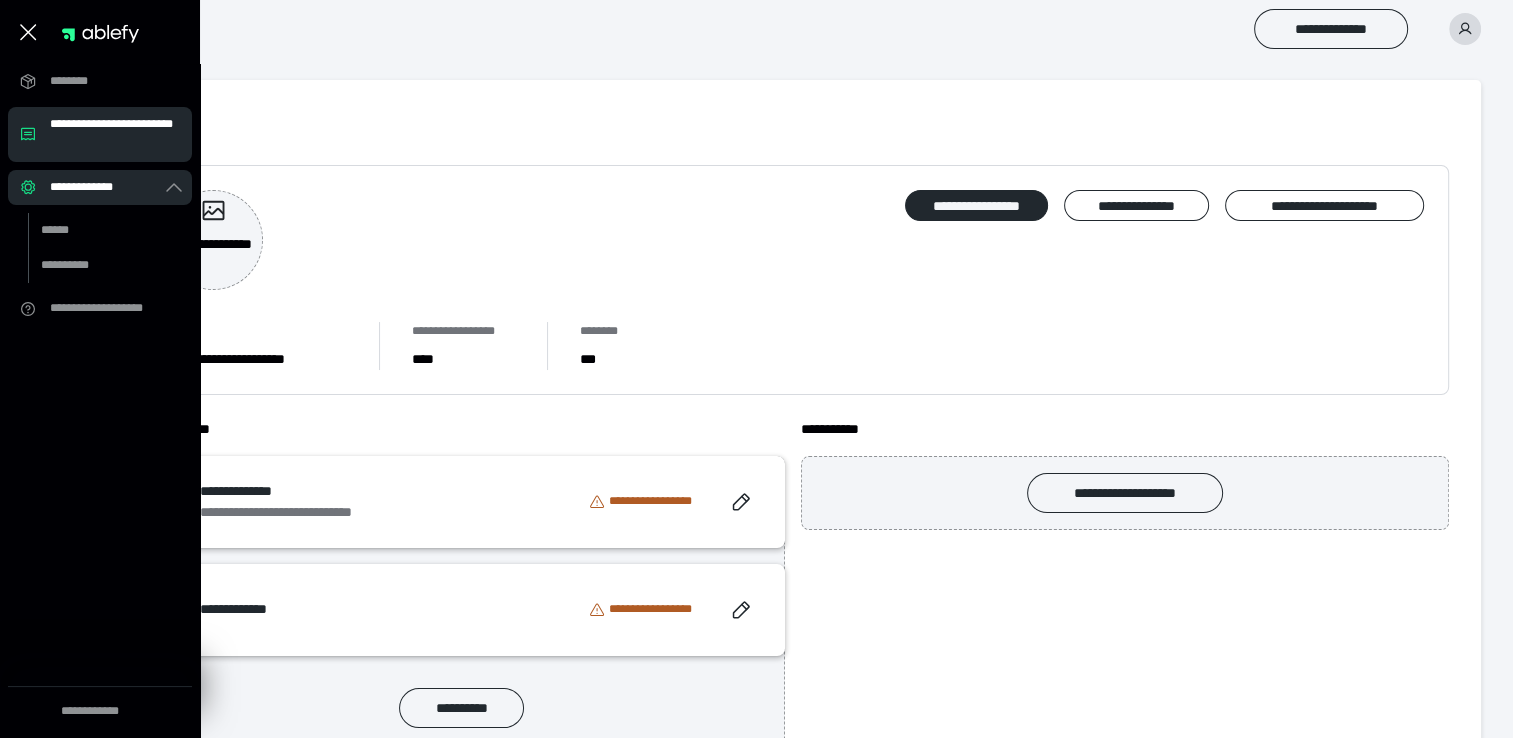 click on "**********" at bounding box center [793, 570] 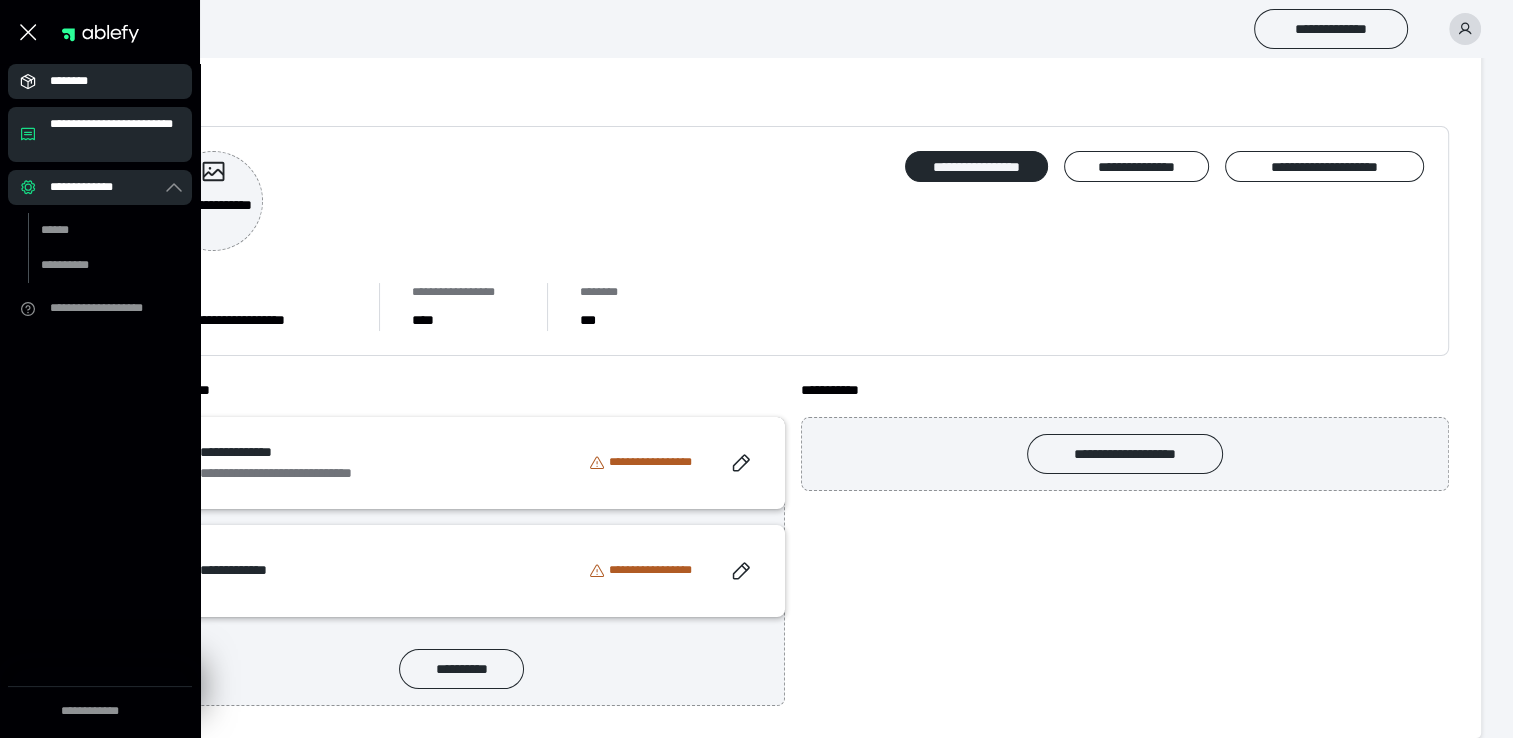 click on "********" at bounding box center [106, 81] 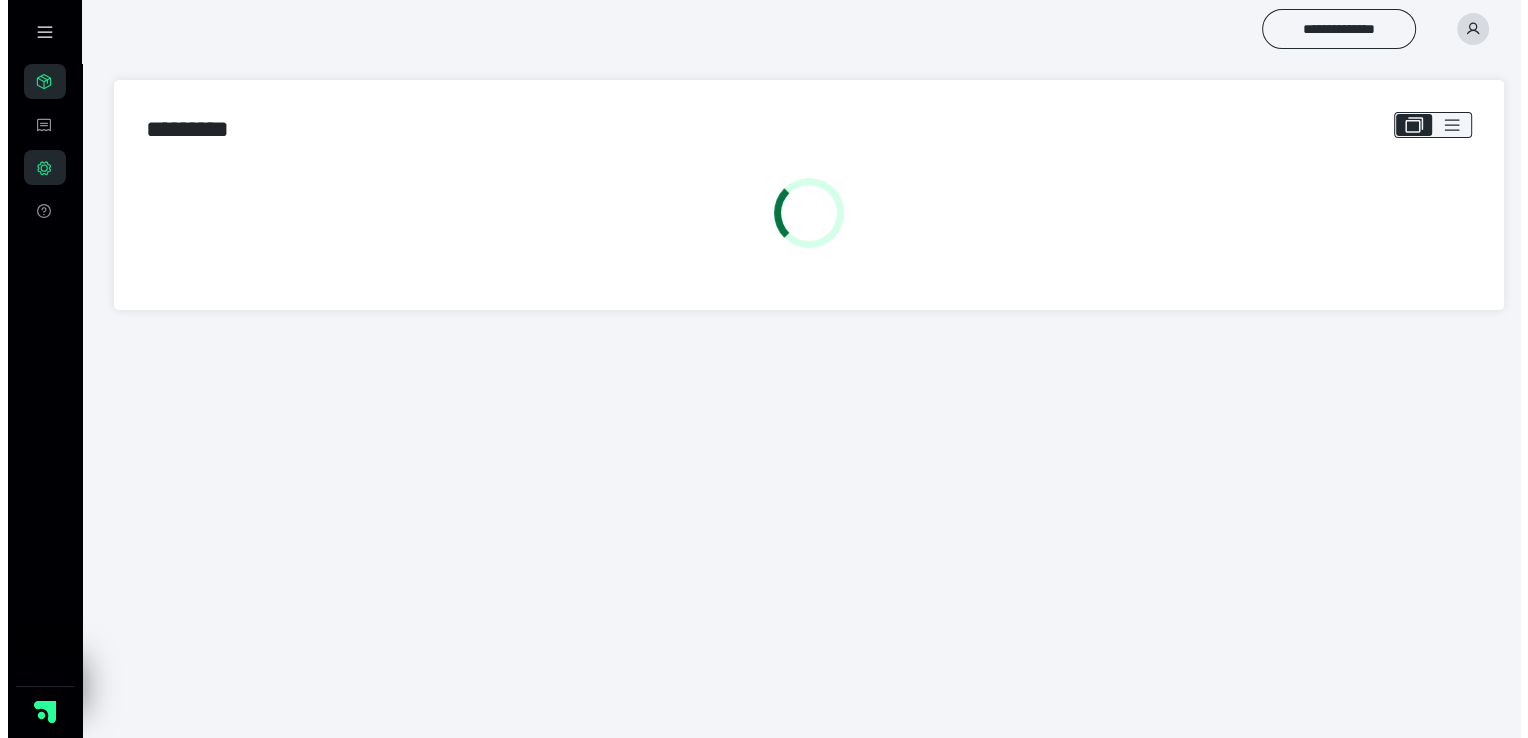 scroll, scrollTop: 0, scrollLeft: 0, axis: both 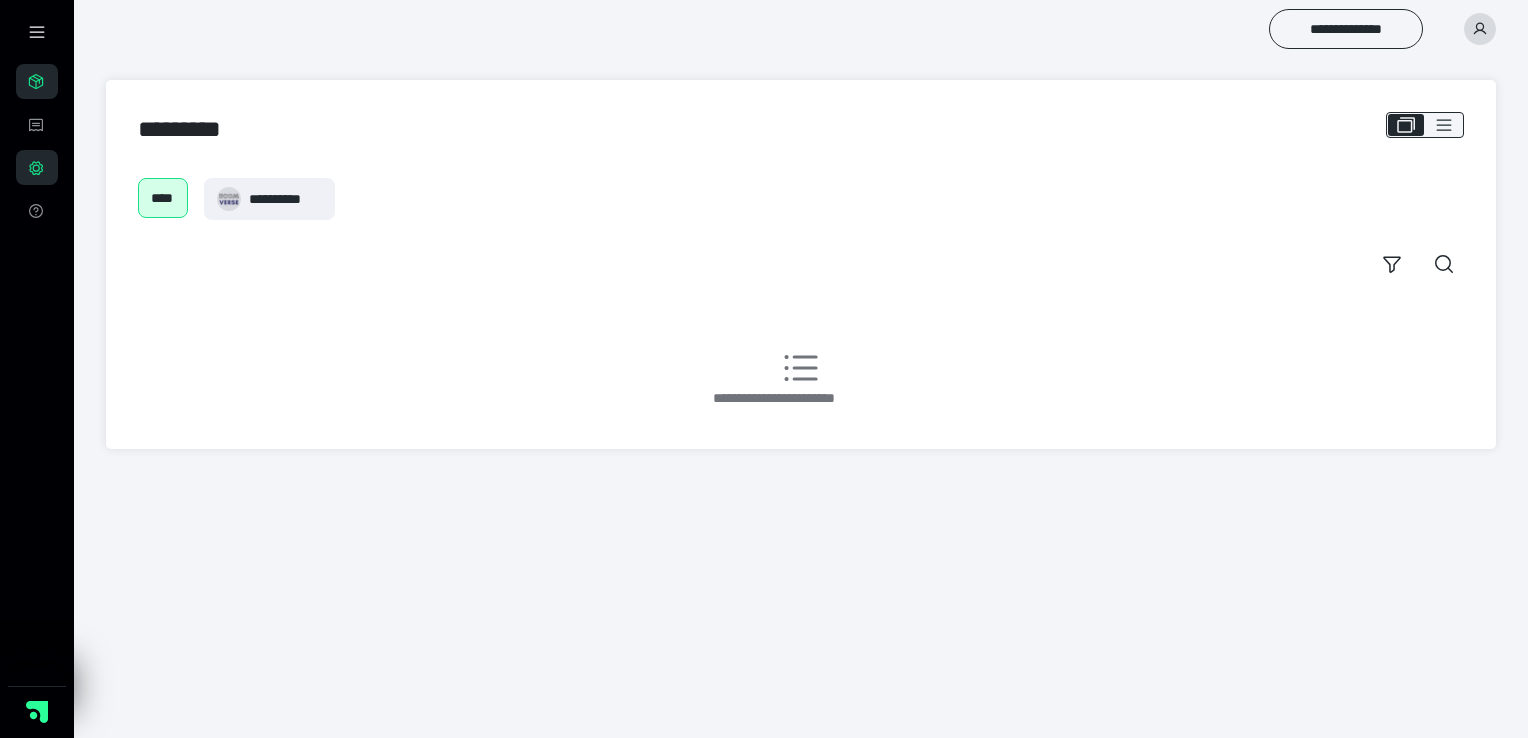 click 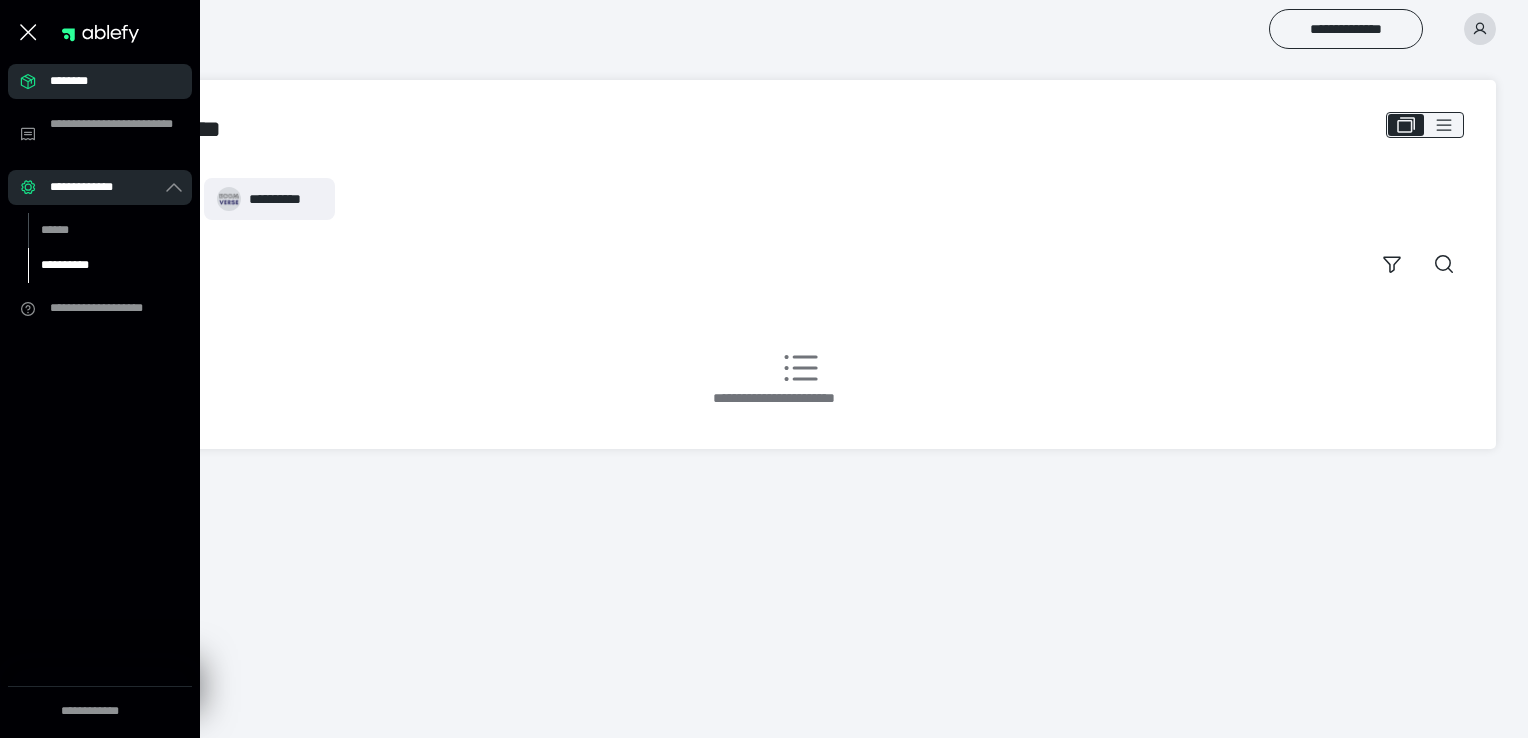 click on "**********" at bounding box center (110, 265) 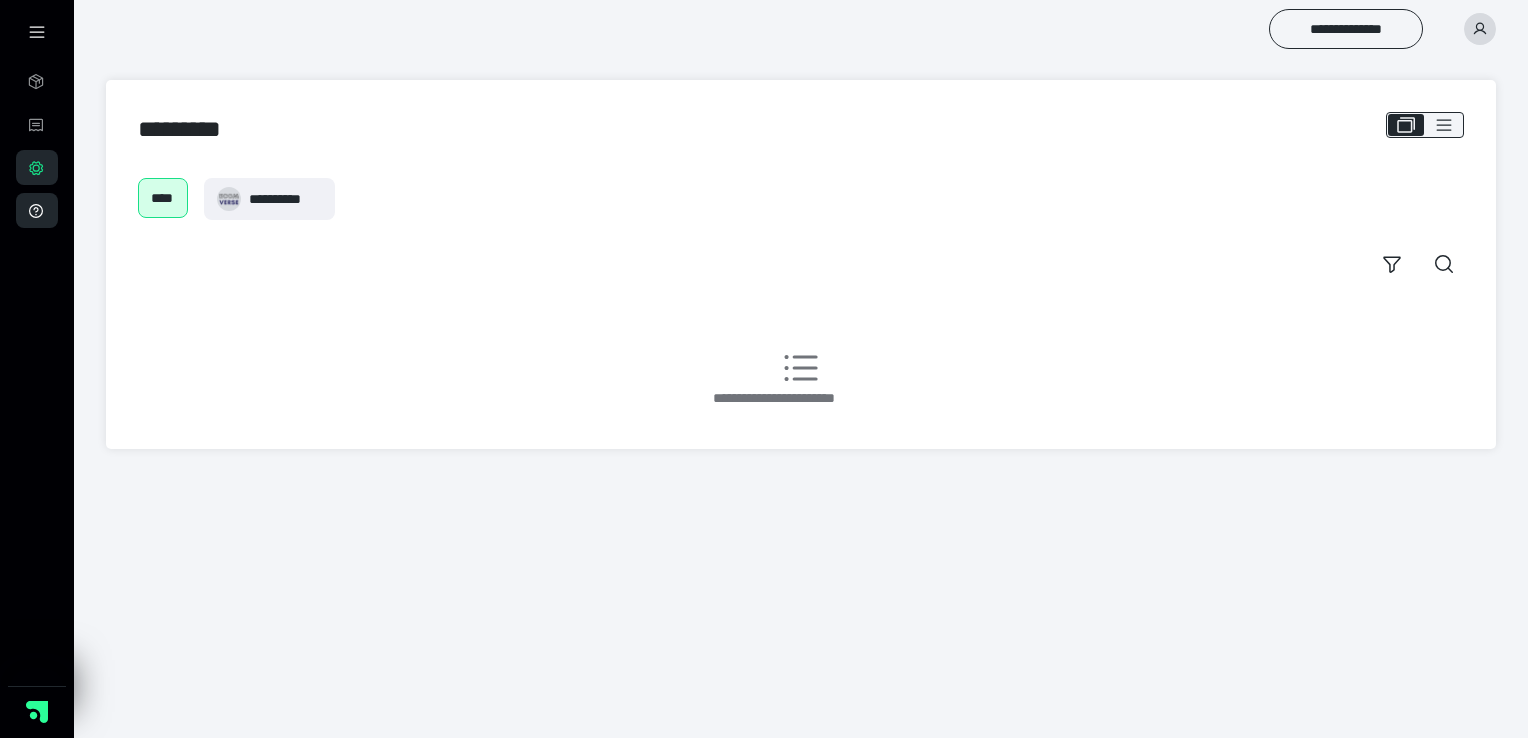click 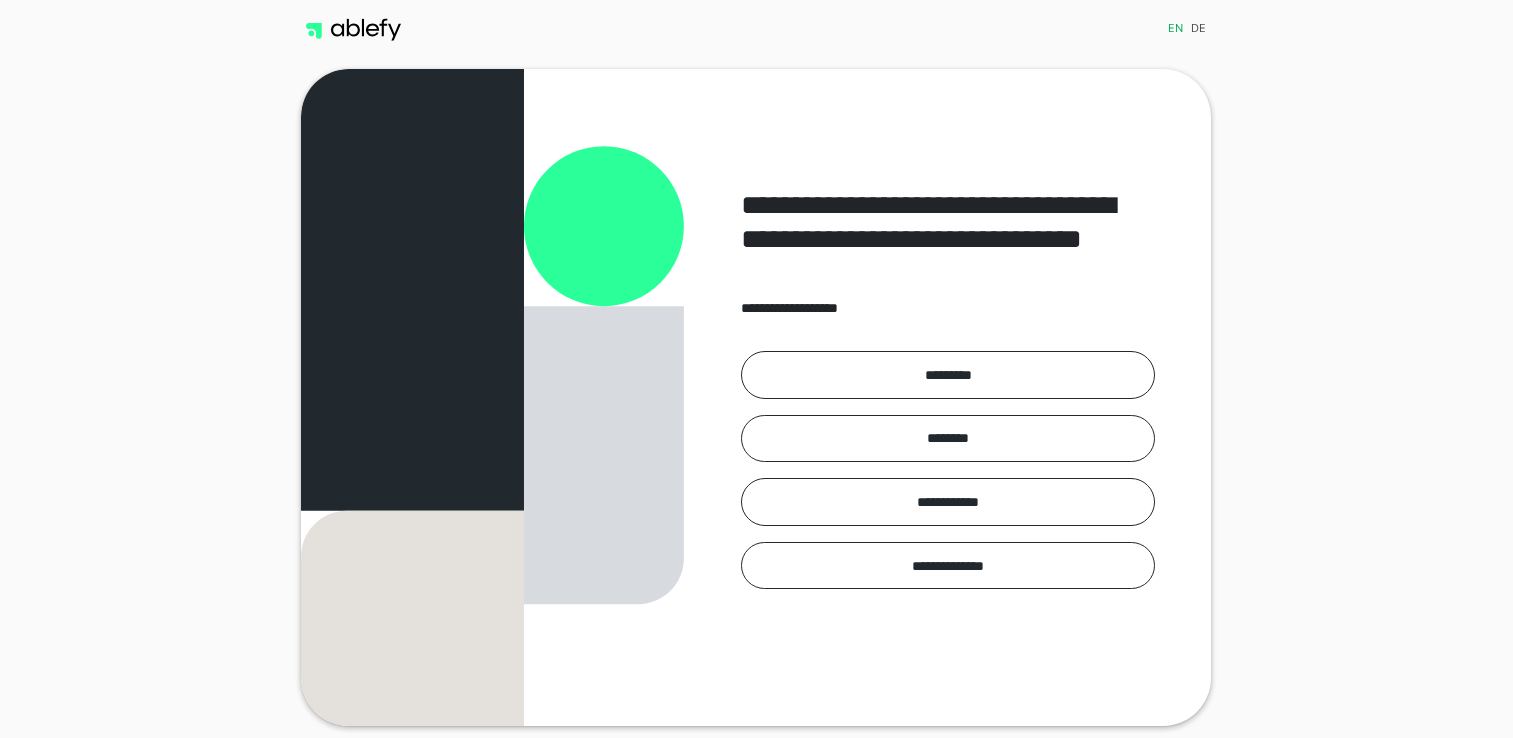 scroll, scrollTop: 0, scrollLeft: 0, axis: both 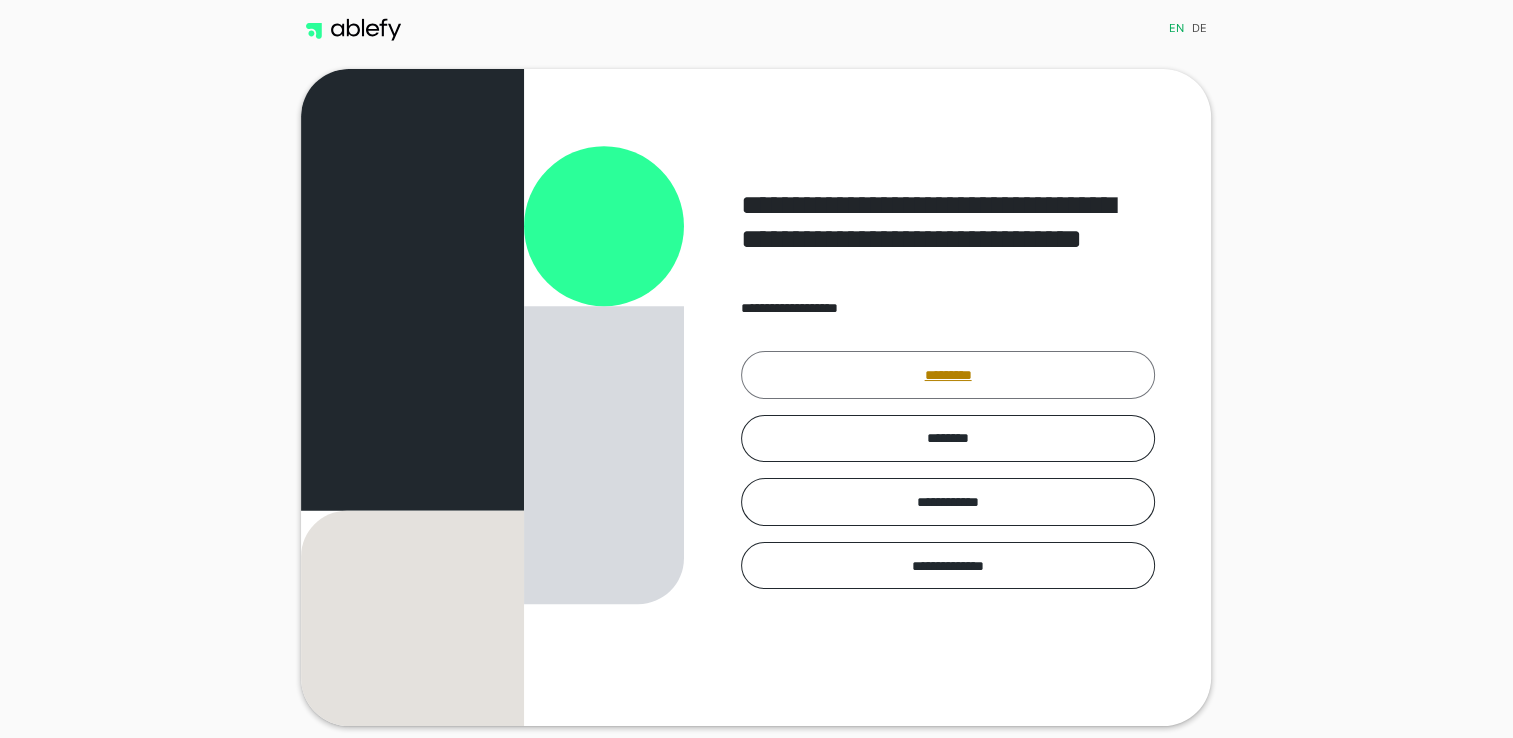 click on "*********" at bounding box center [948, 375] 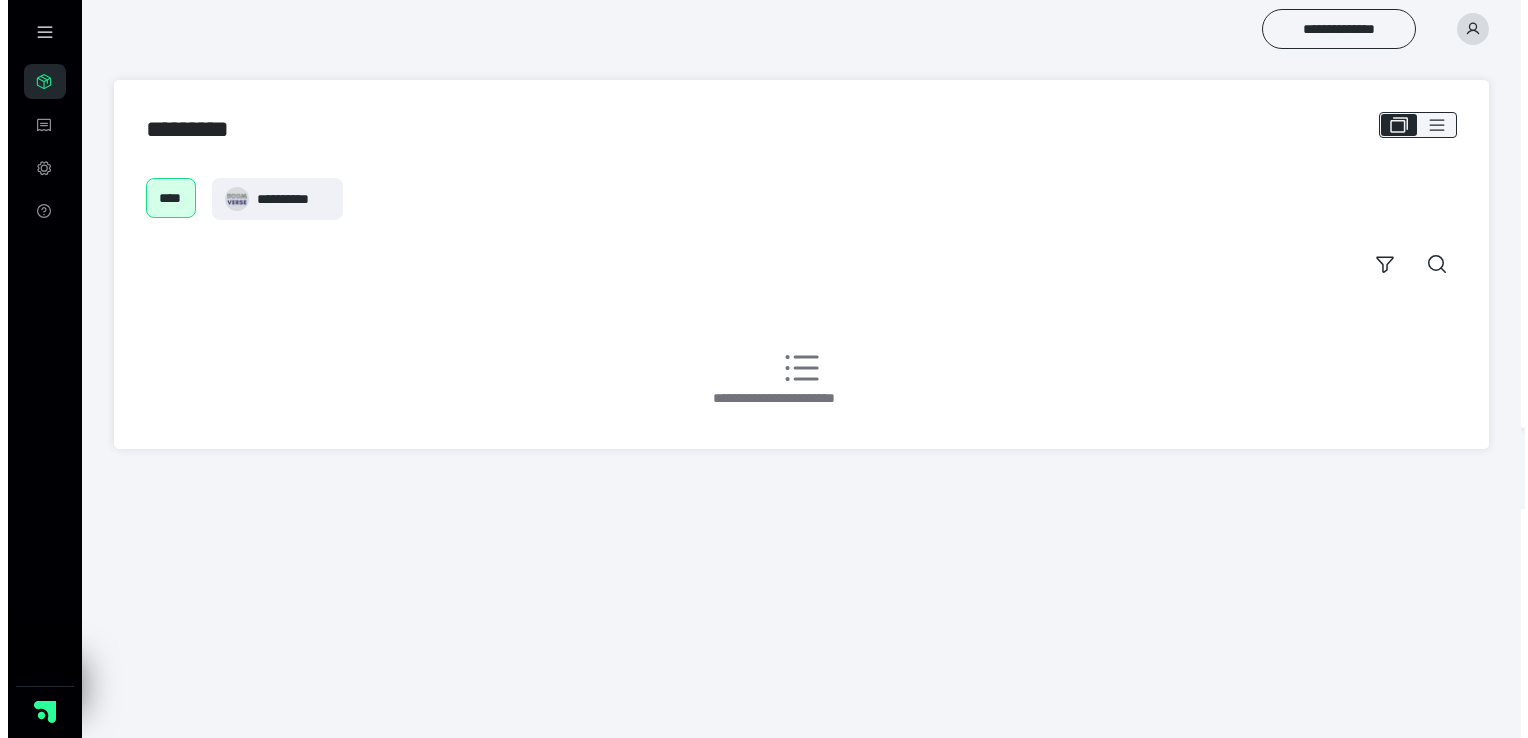 scroll, scrollTop: 0, scrollLeft: 0, axis: both 